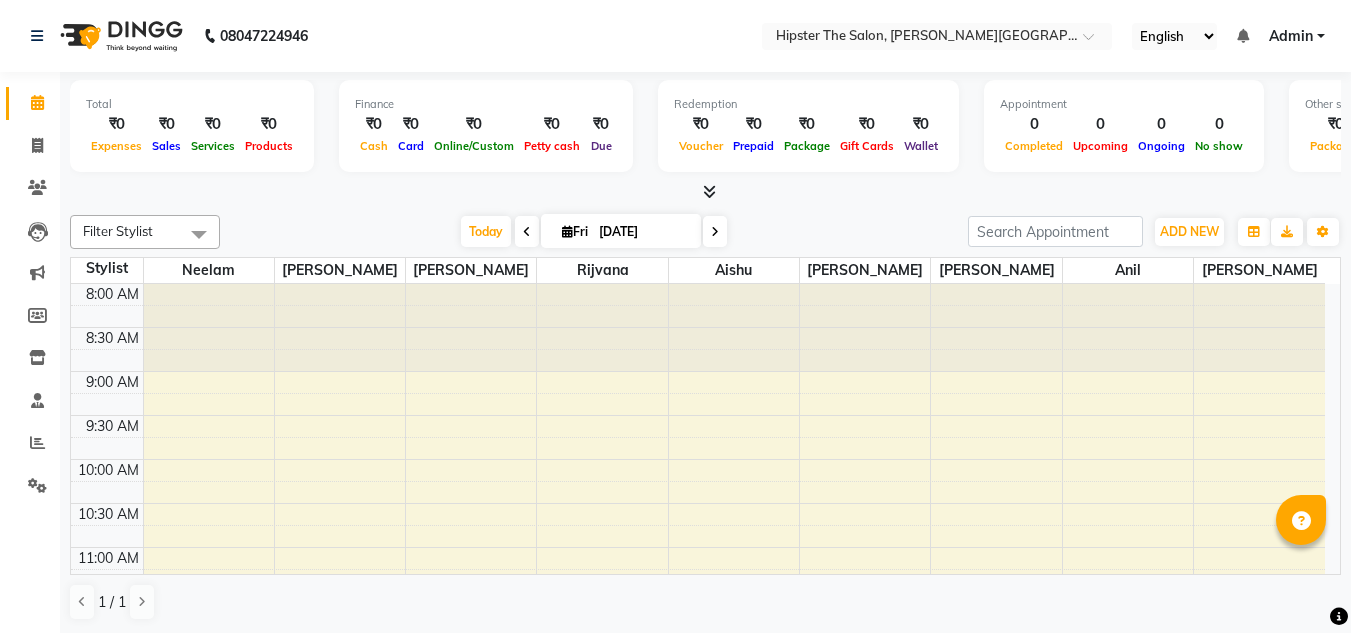 scroll, scrollTop: 0, scrollLeft: 0, axis: both 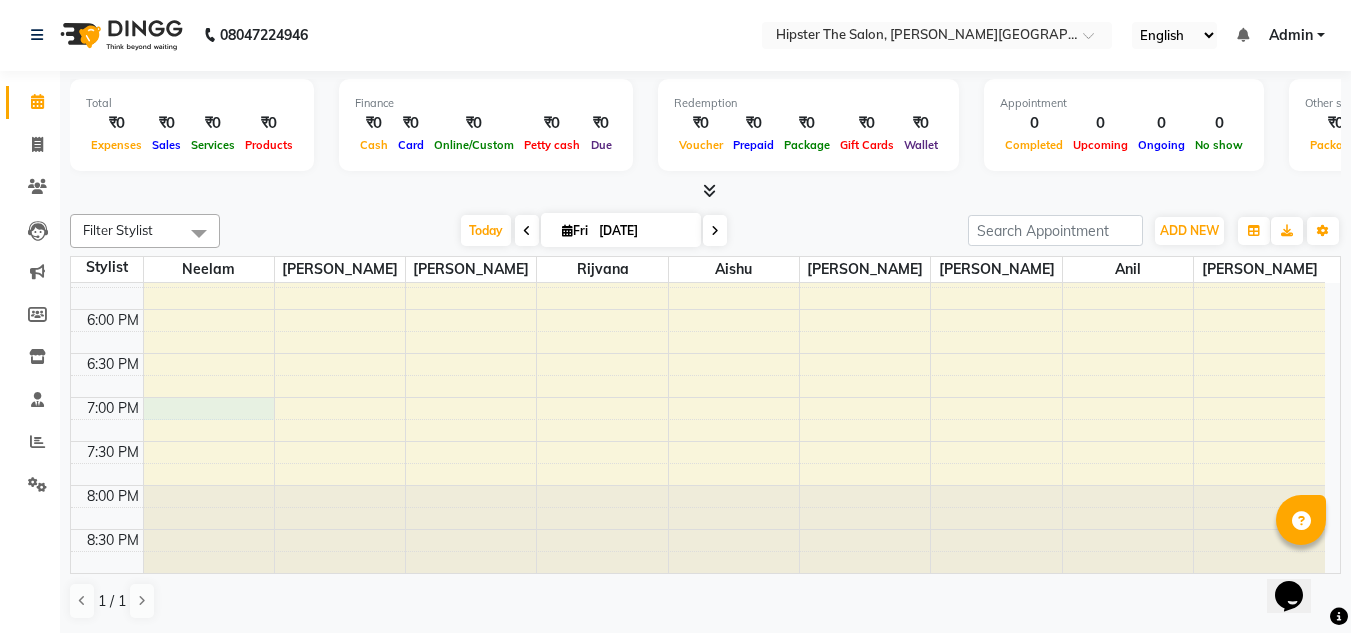 click on "8:00 AM 8:30 AM 9:00 AM 9:30 AM 10:00 AM 10:30 AM 11:00 AM 11:30 AM 12:00 PM 12:30 PM 1:00 PM 1:30 PM 2:00 PM 2:30 PM 3:00 PM 3:30 PM 4:00 PM 4:30 PM 5:00 PM 5:30 PM 6:00 PM 6:30 PM 7:00 PM 7:30 PM 8:00 PM 8:30 PM" at bounding box center [698, 1] 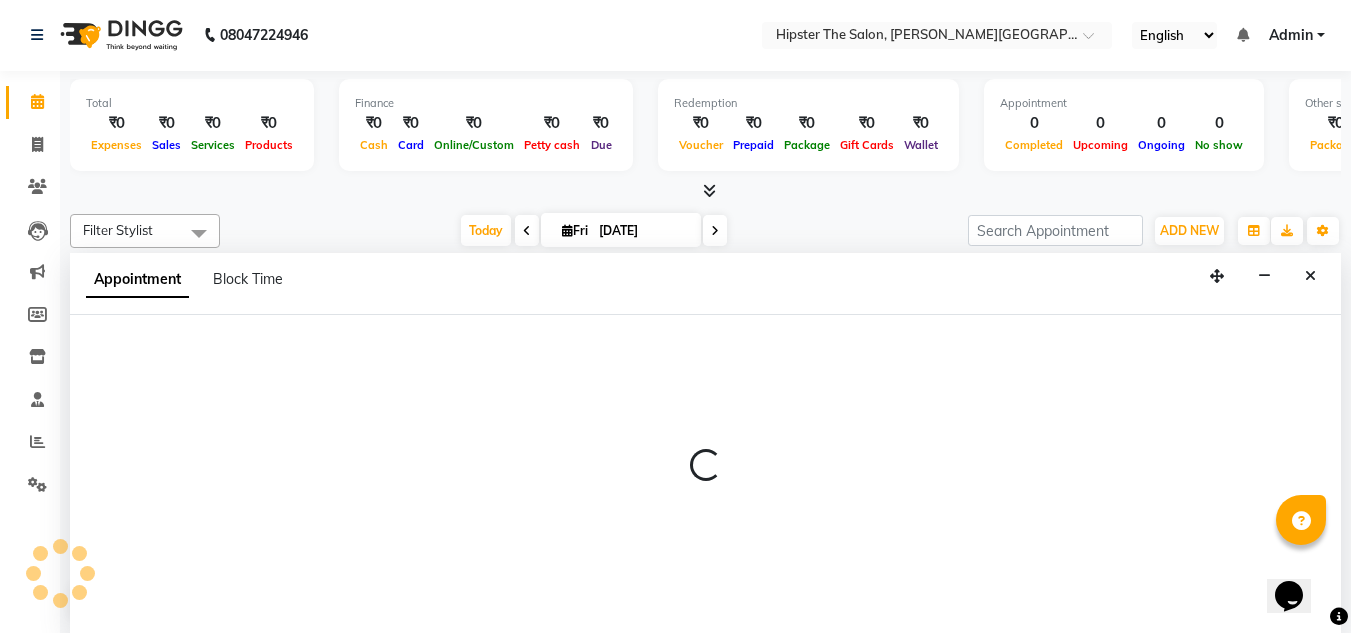 click at bounding box center (705, 474) 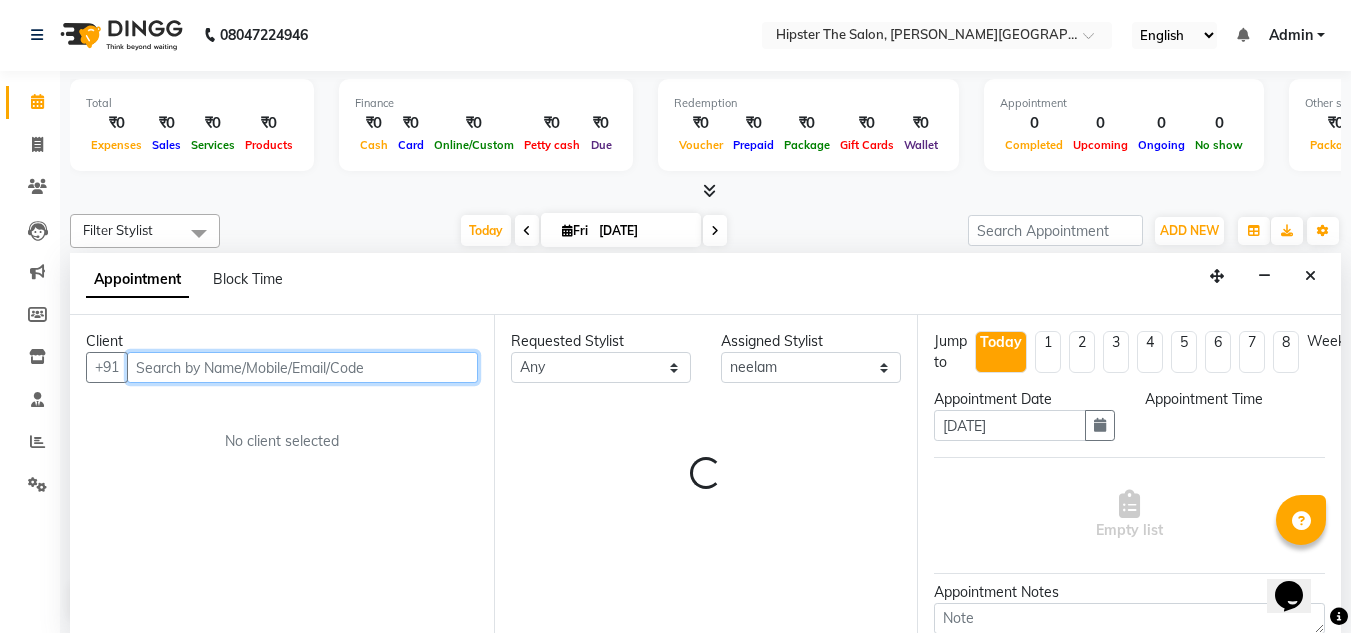 select on "1140" 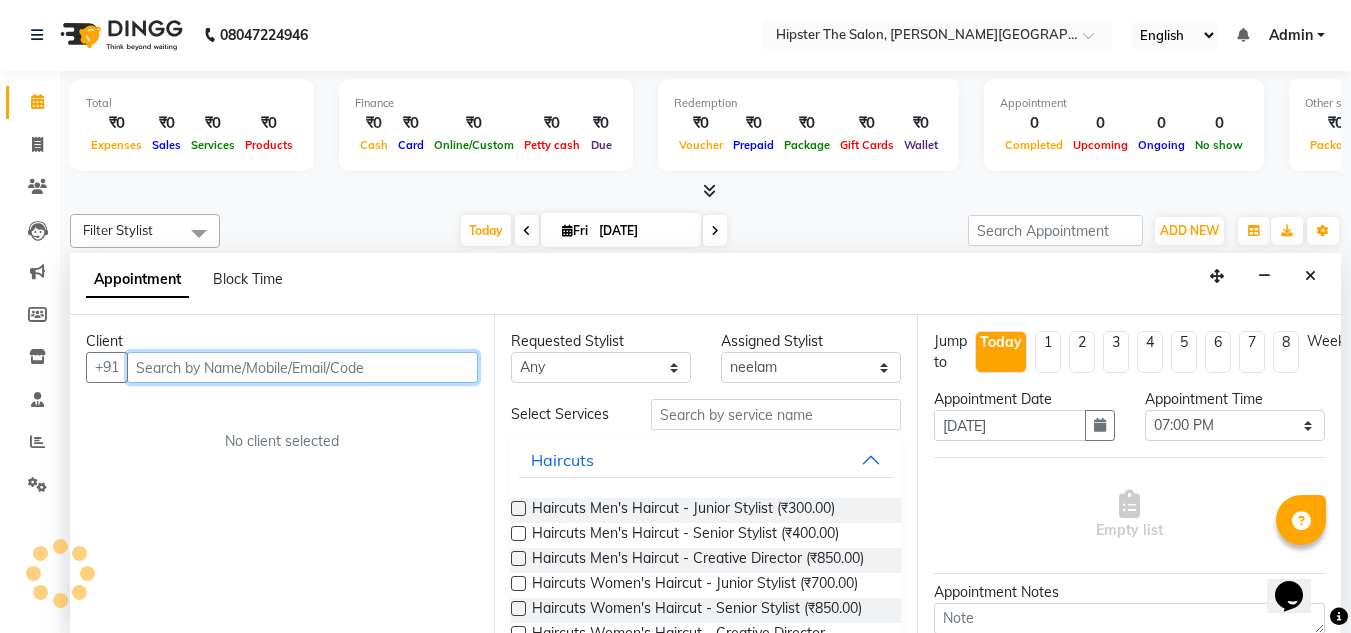 click at bounding box center [302, 367] 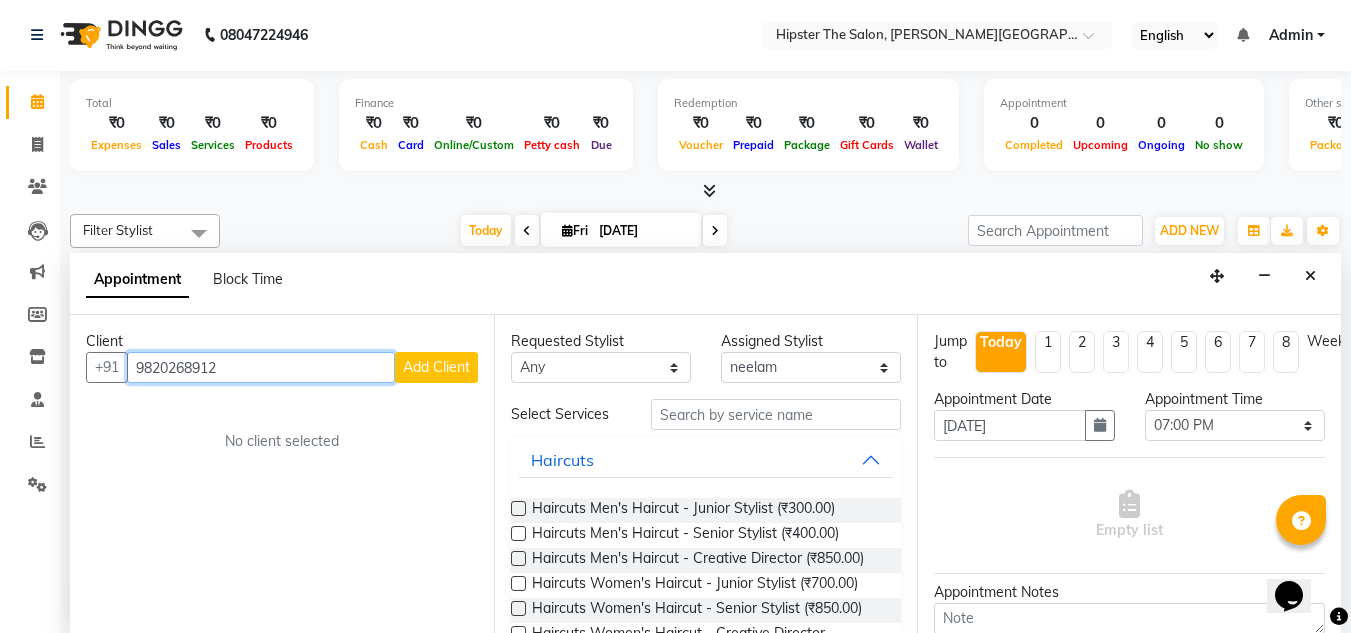 type on "9820268912" 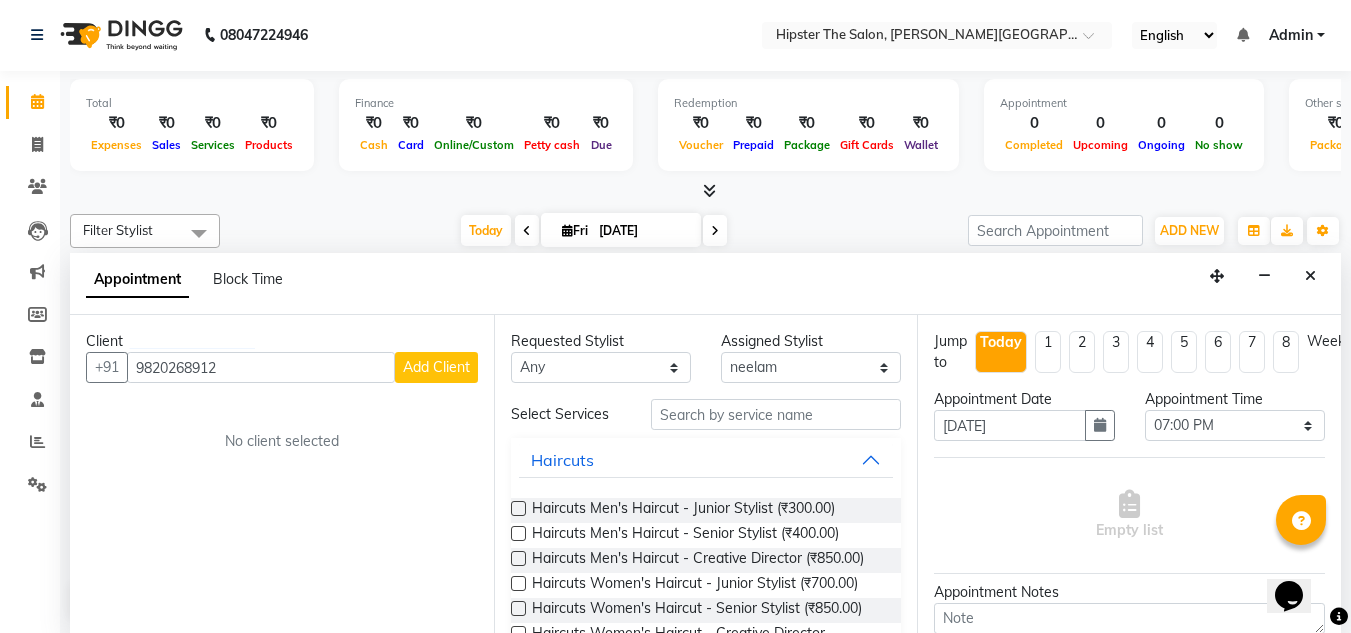 click on "Add Client" at bounding box center [436, 367] 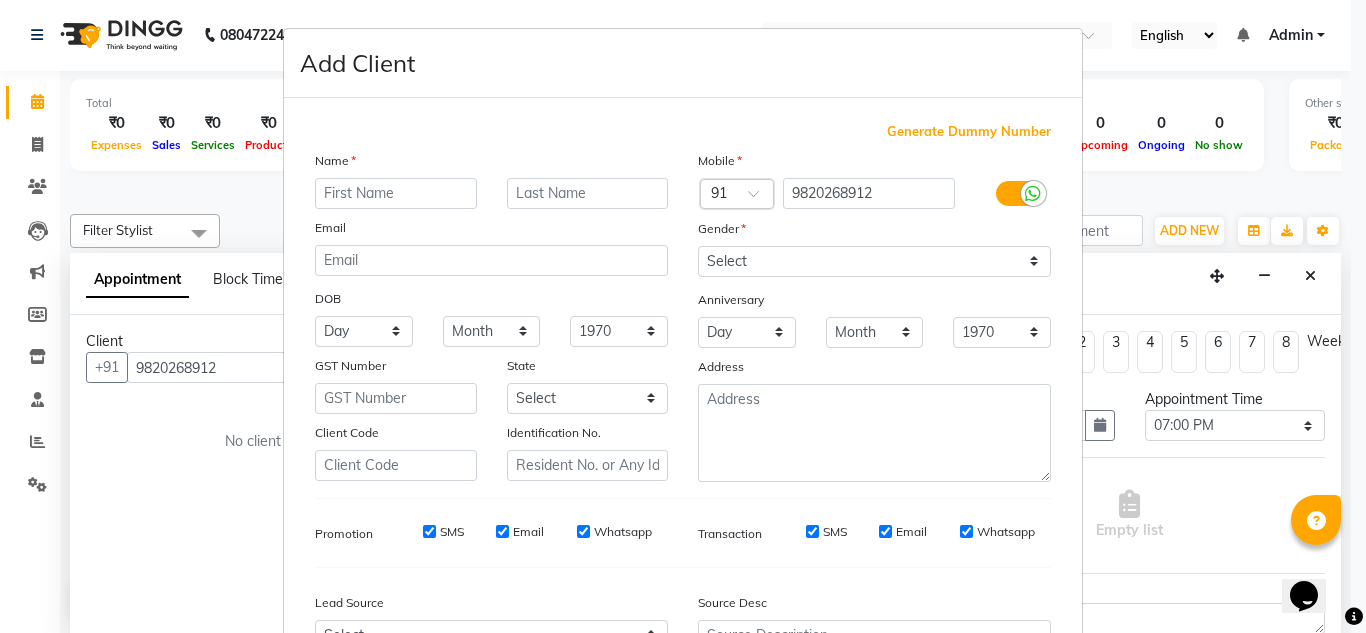 click at bounding box center [396, 193] 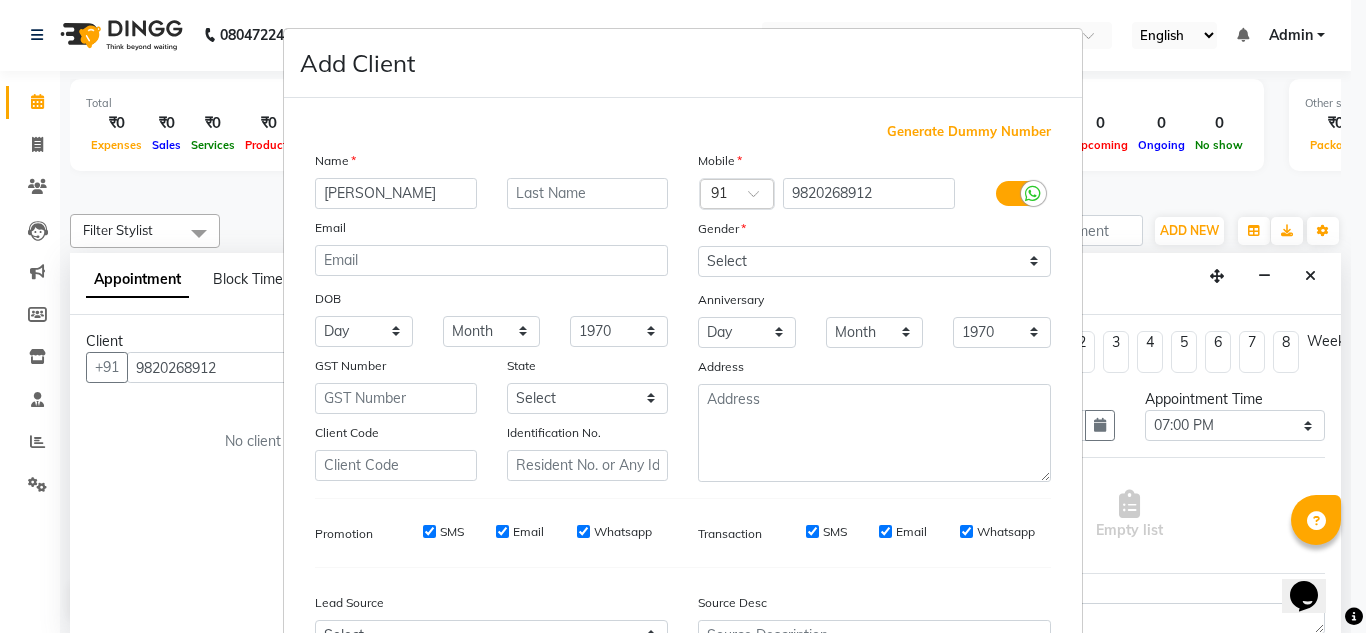 type on "[PERSON_NAME]" 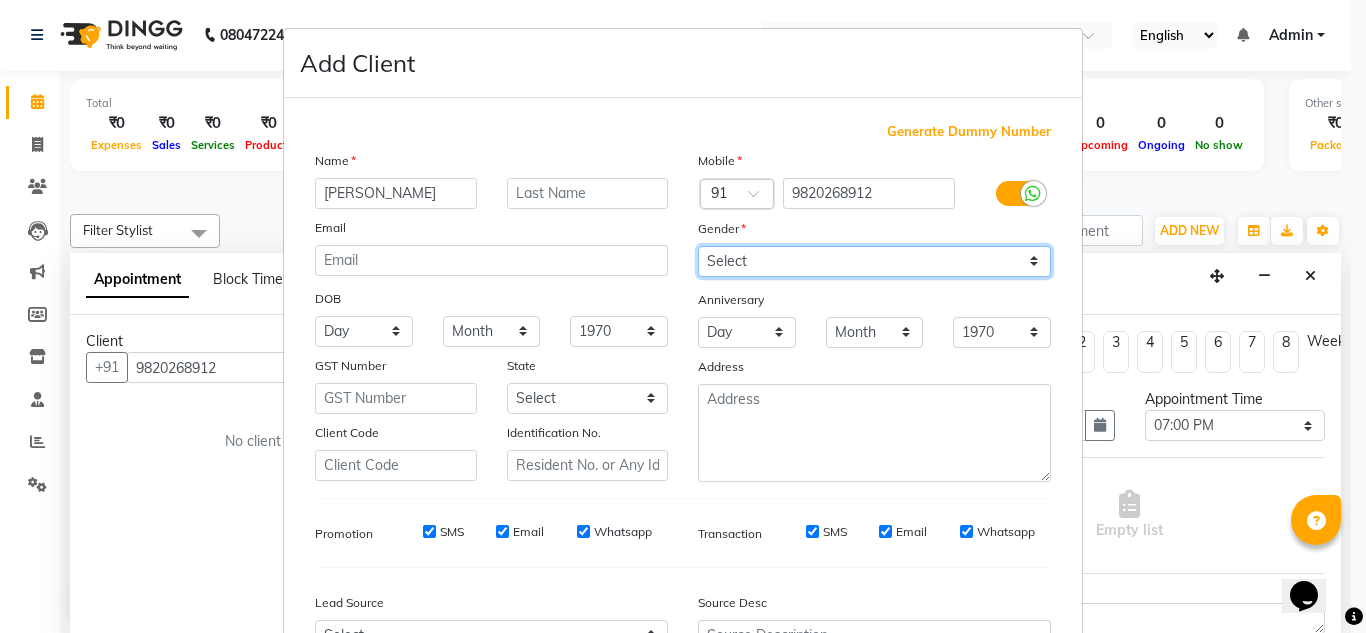 click on "Select [DEMOGRAPHIC_DATA] [DEMOGRAPHIC_DATA] Other Prefer Not To Say" at bounding box center (874, 261) 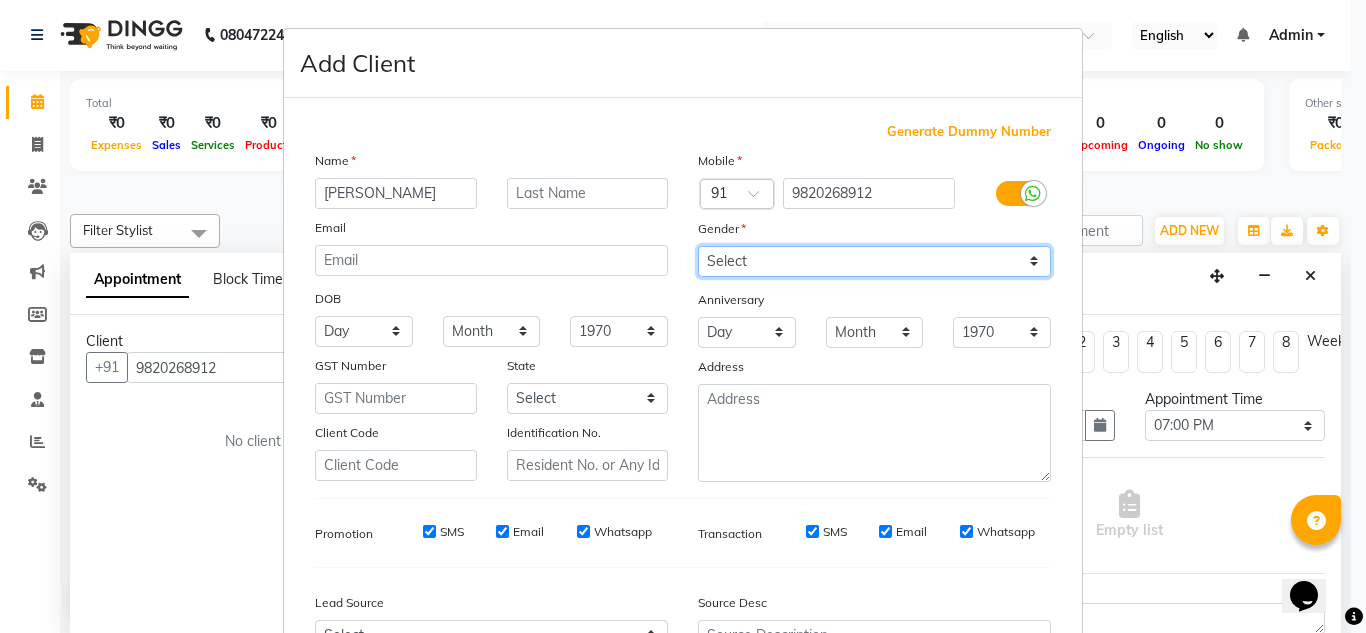 select on "[DEMOGRAPHIC_DATA]" 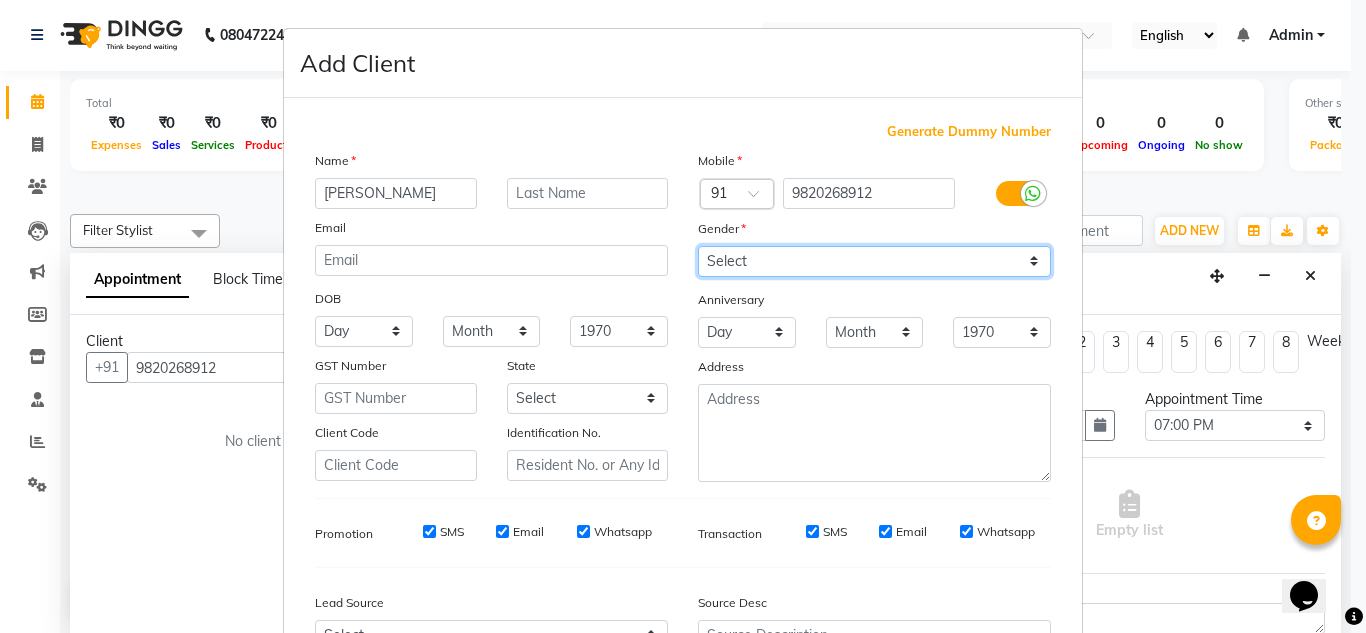 click on "Select [DEMOGRAPHIC_DATA] [DEMOGRAPHIC_DATA] Other Prefer Not To Say" at bounding box center [874, 261] 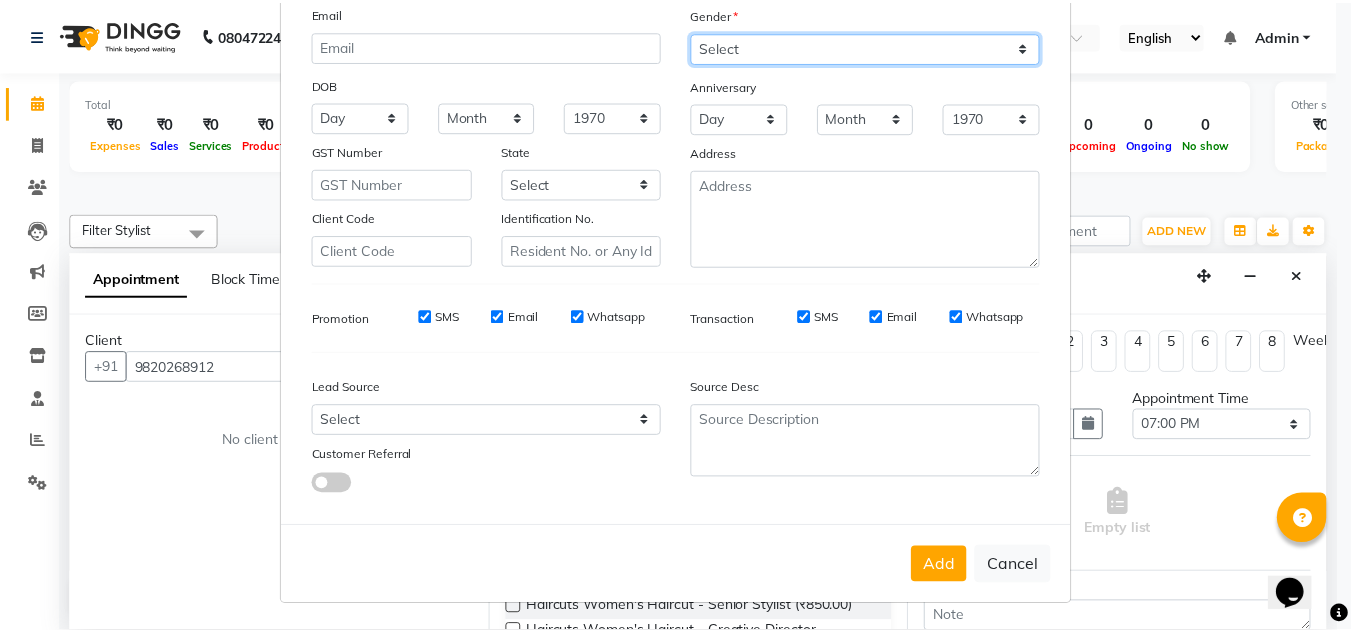 scroll, scrollTop: 215, scrollLeft: 0, axis: vertical 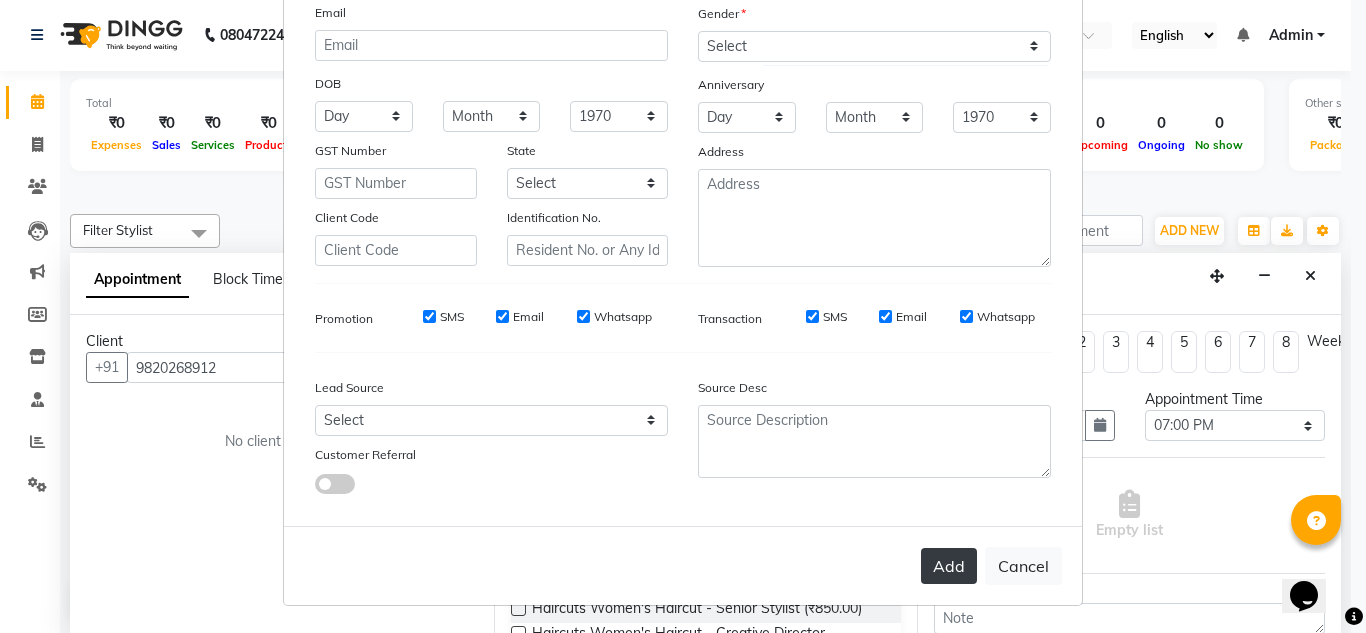 click on "Add" at bounding box center [949, 566] 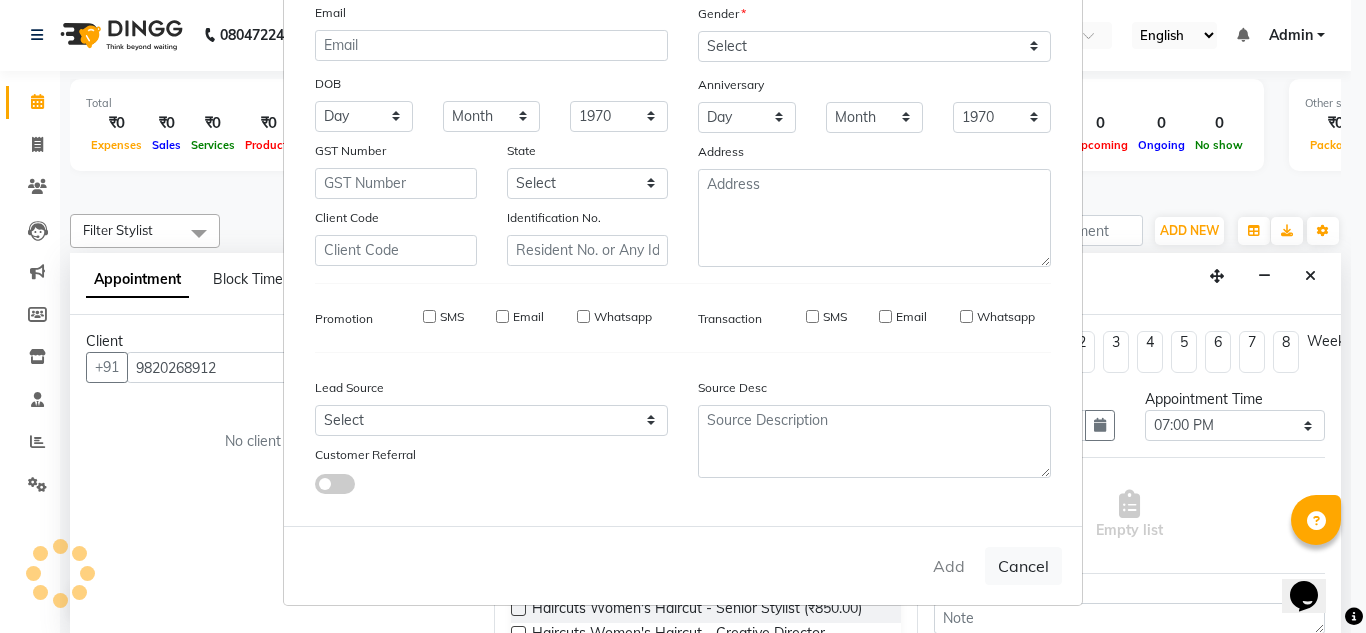 type 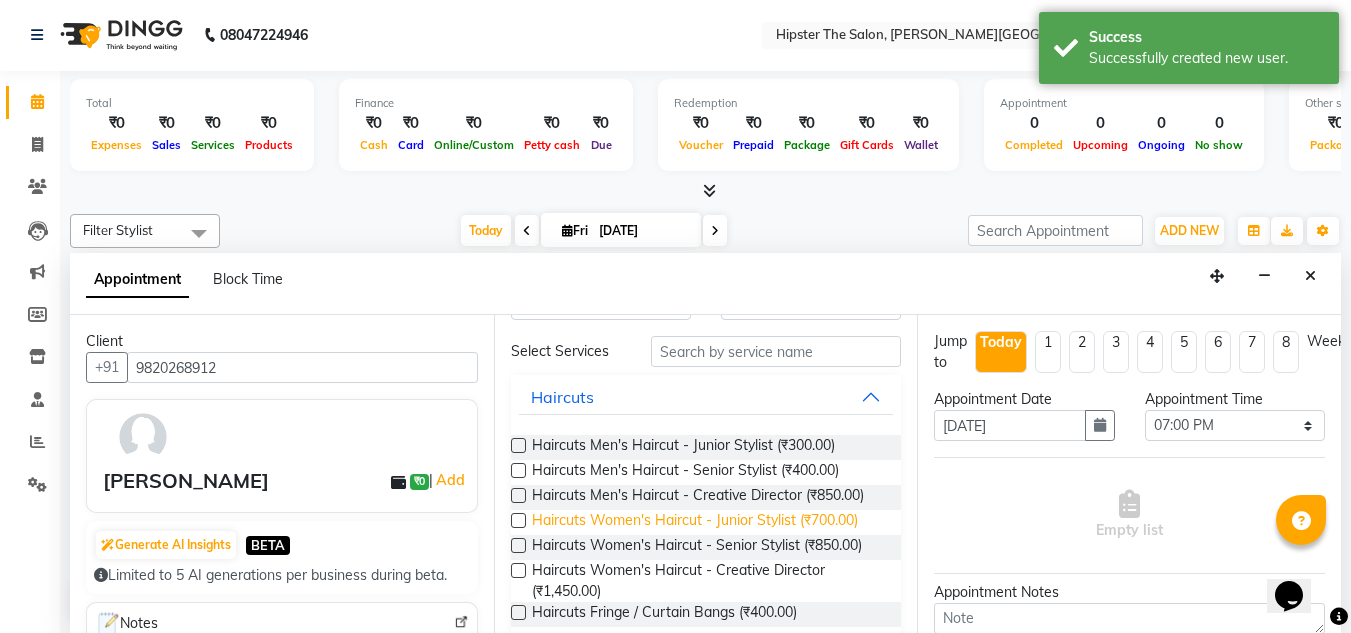 scroll, scrollTop: 64, scrollLeft: 0, axis: vertical 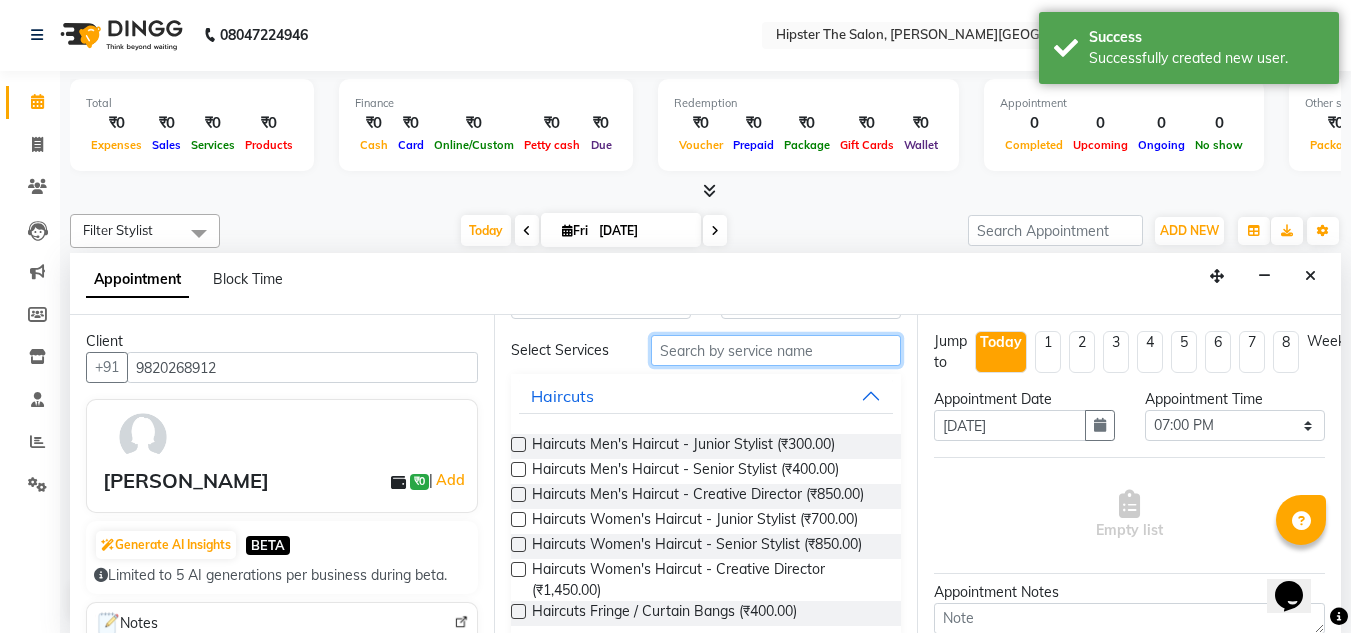 click at bounding box center [776, 350] 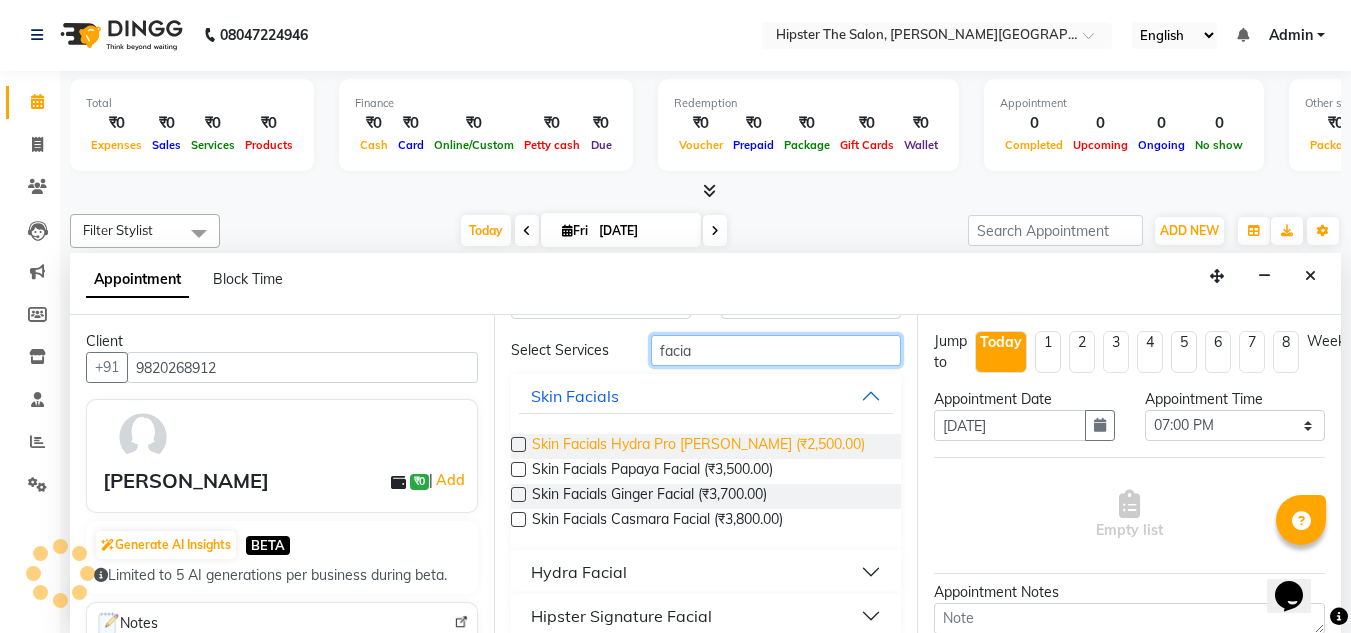 type on "facia" 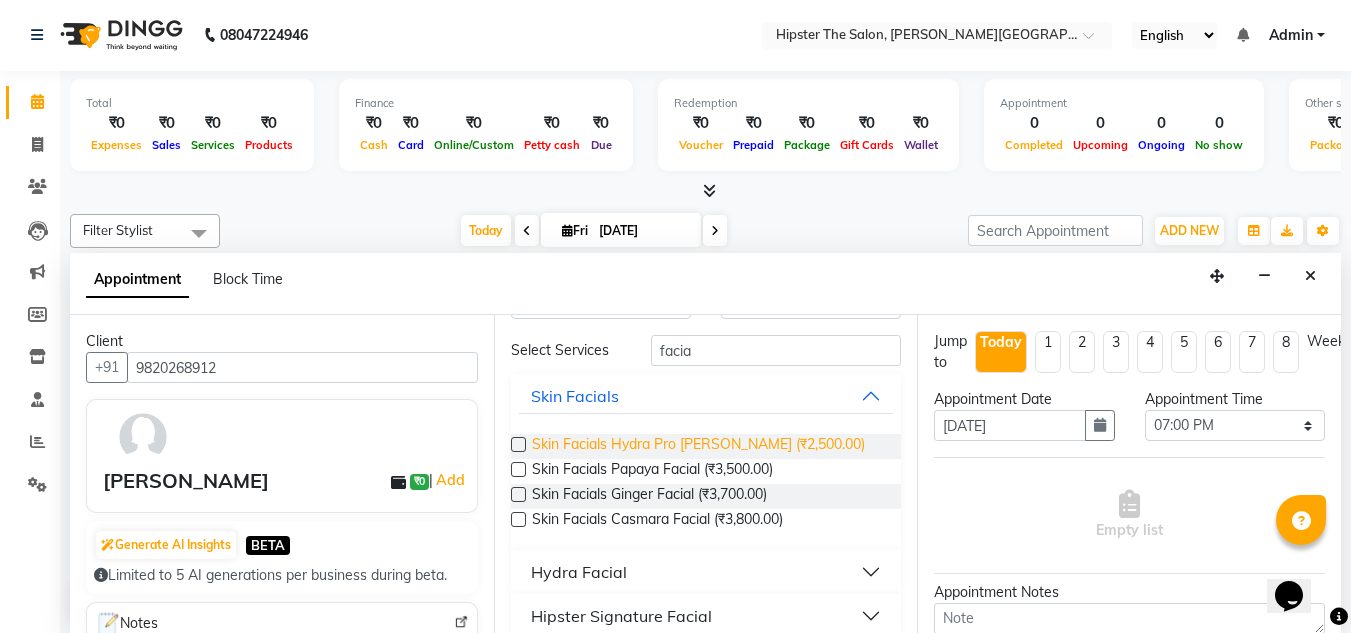 click on "Skin Facials Hydra Pro [PERSON_NAME] (₹2,500.00)" at bounding box center (698, 446) 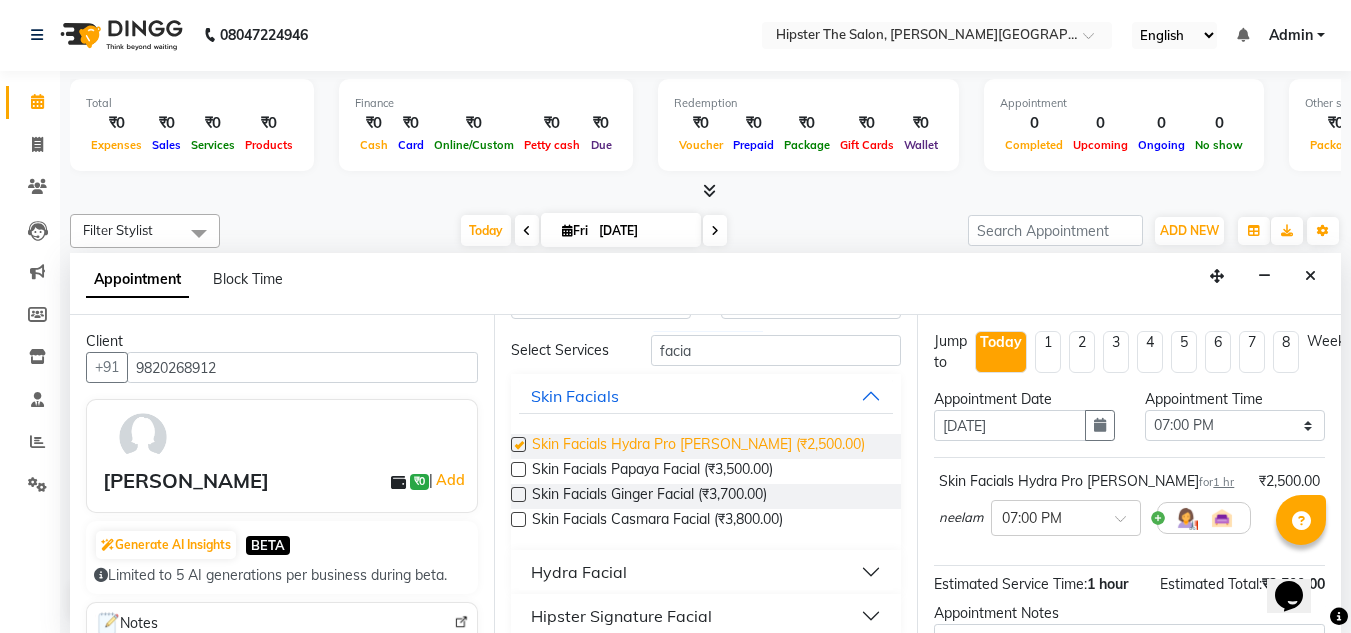 checkbox on "false" 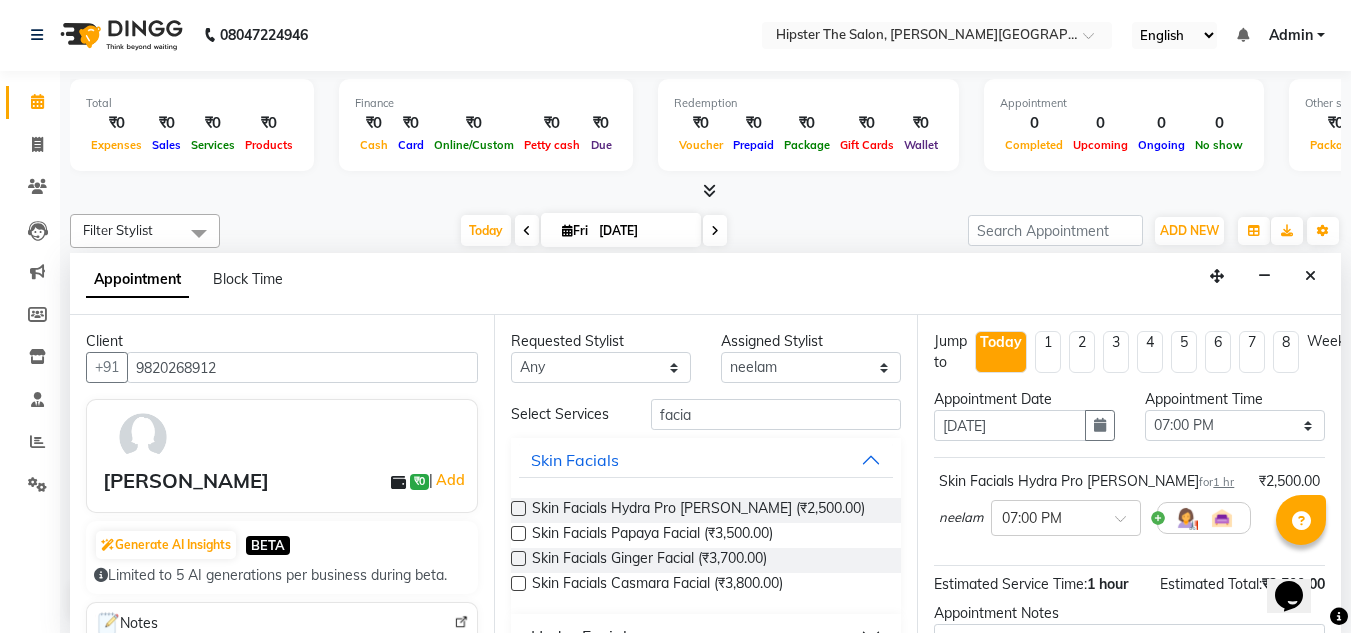 scroll, scrollTop: 85, scrollLeft: 0, axis: vertical 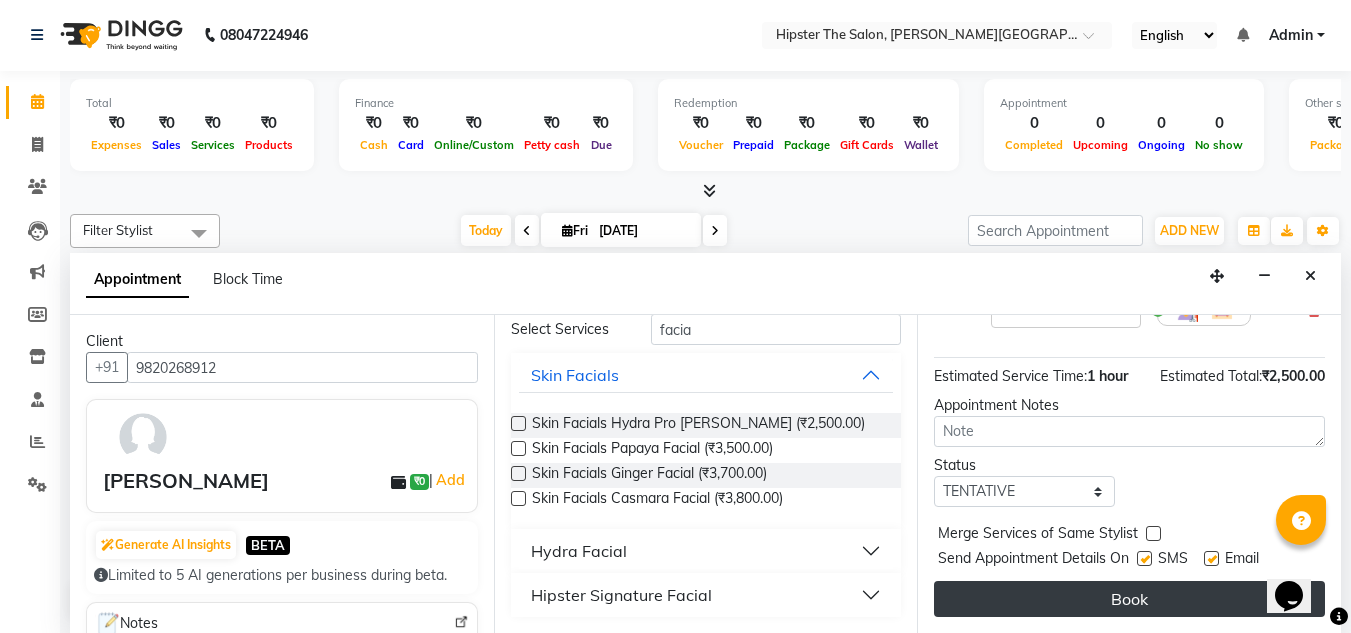 click on "Book" at bounding box center [1129, 599] 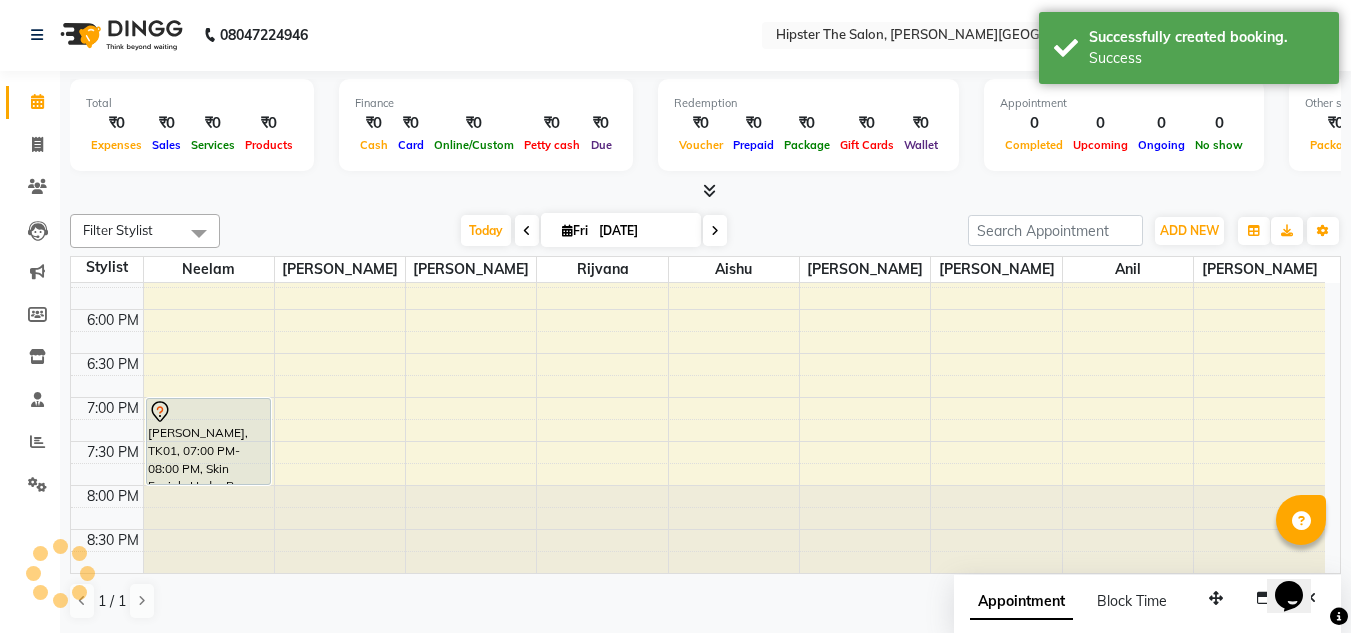 scroll, scrollTop: 0, scrollLeft: 0, axis: both 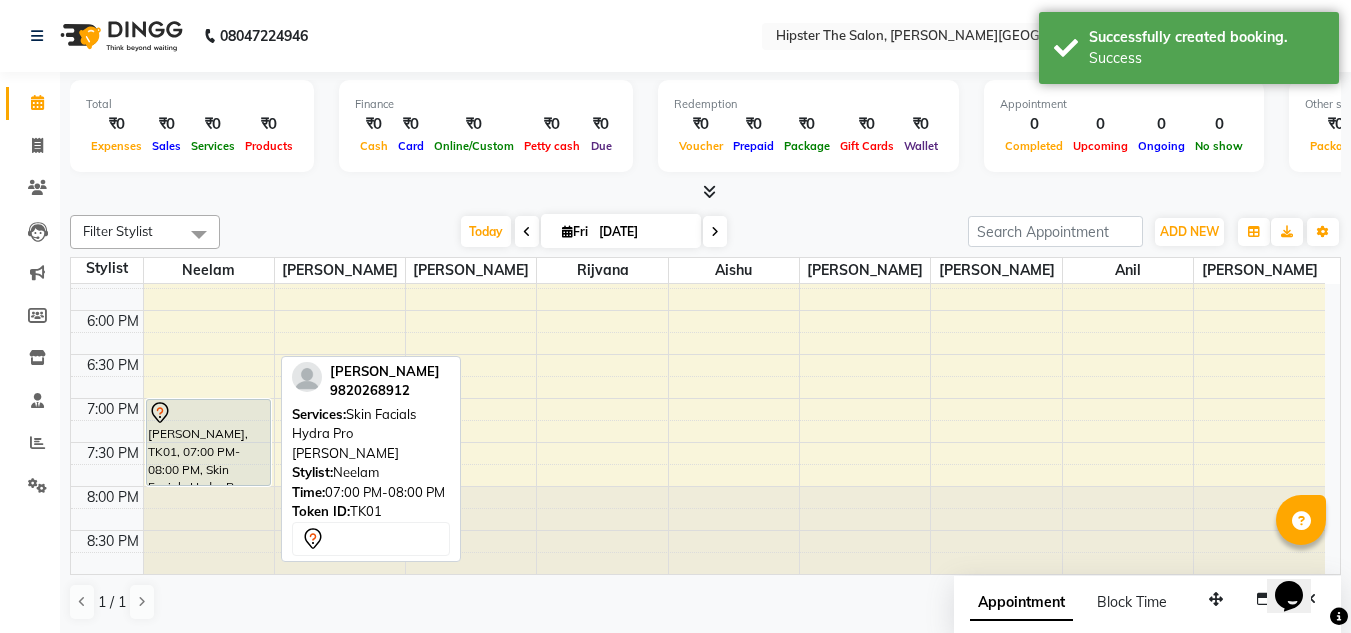 click on "[PERSON_NAME], TK01, 07:00 PM-08:00 PM, Skin Facials Hydra Pro [PERSON_NAME]" at bounding box center [208, 442] 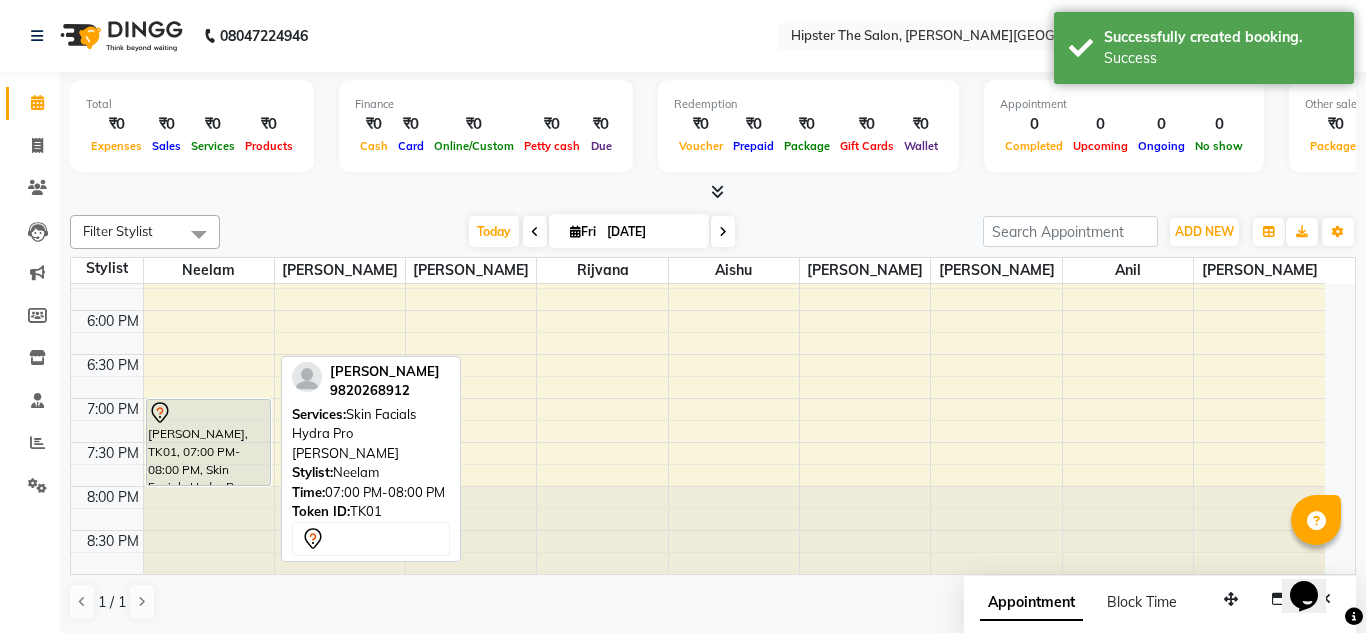 select on "7" 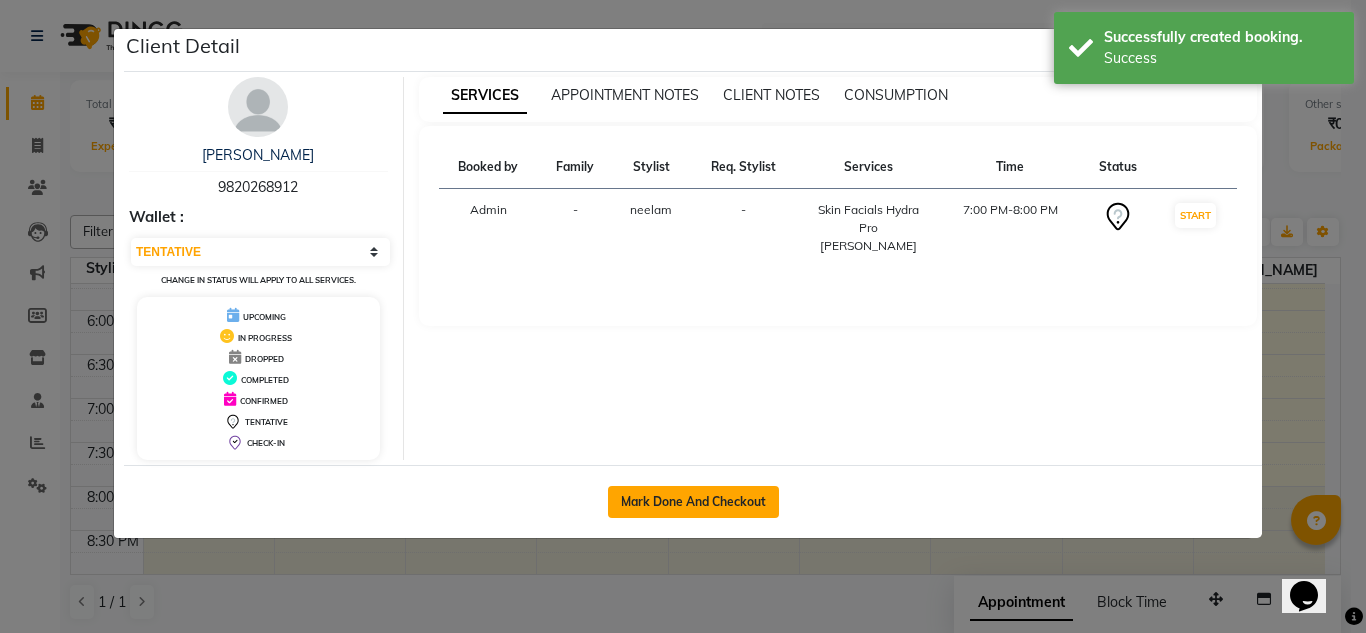 click on "Mark Done And Checkout" 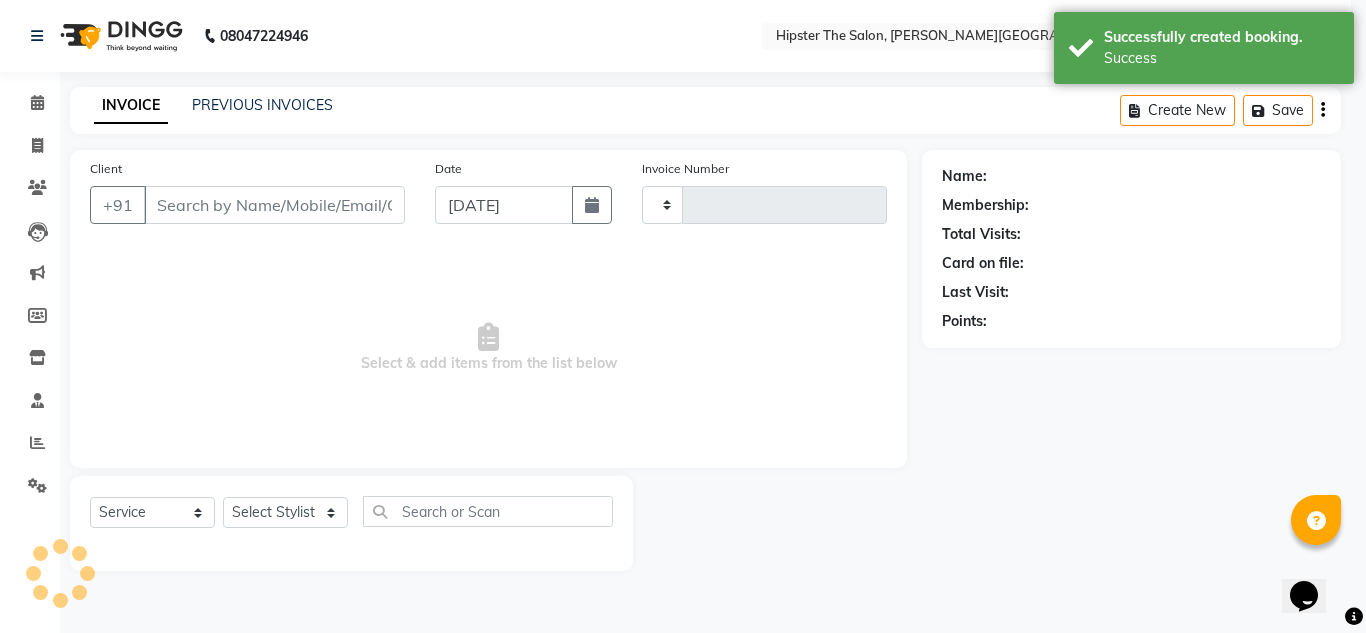 select on "3" 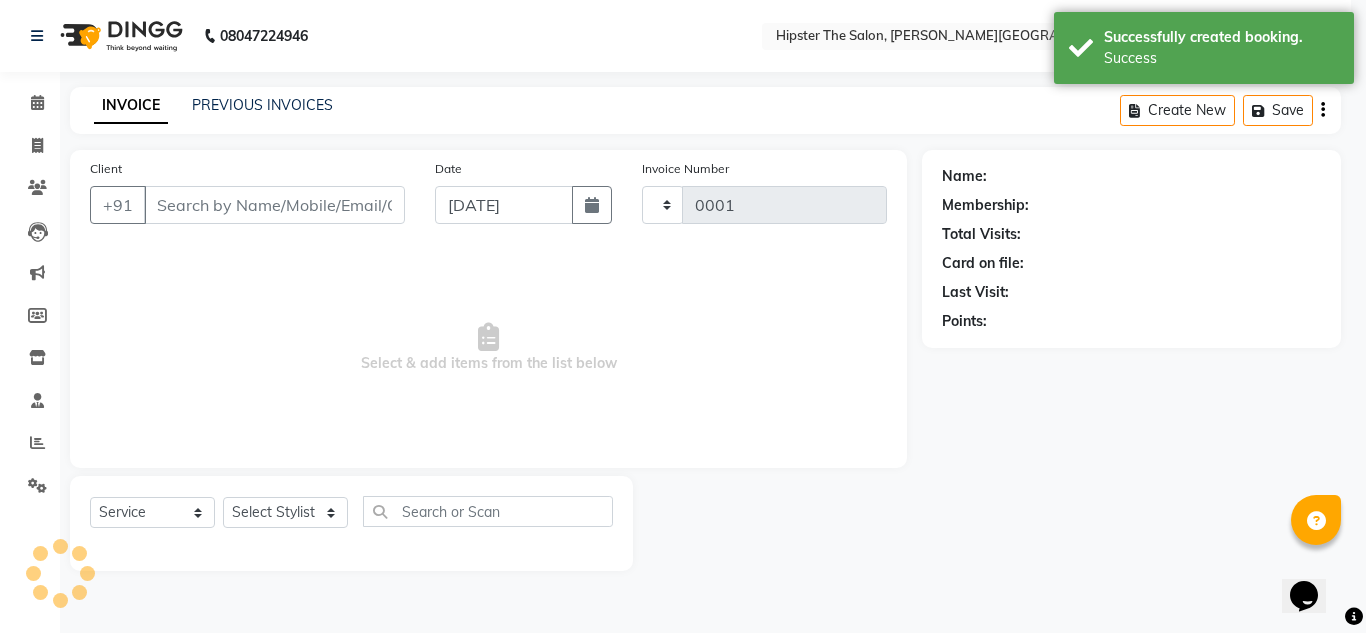 select on "8592" 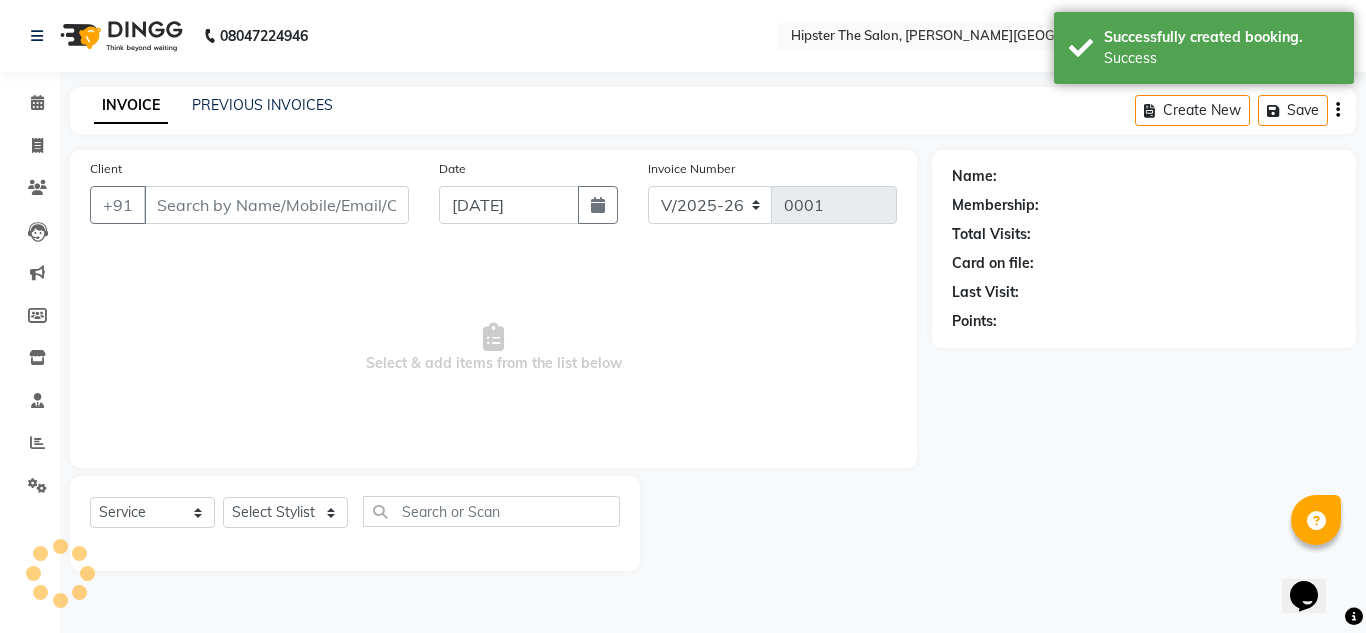 type on "9820268912" 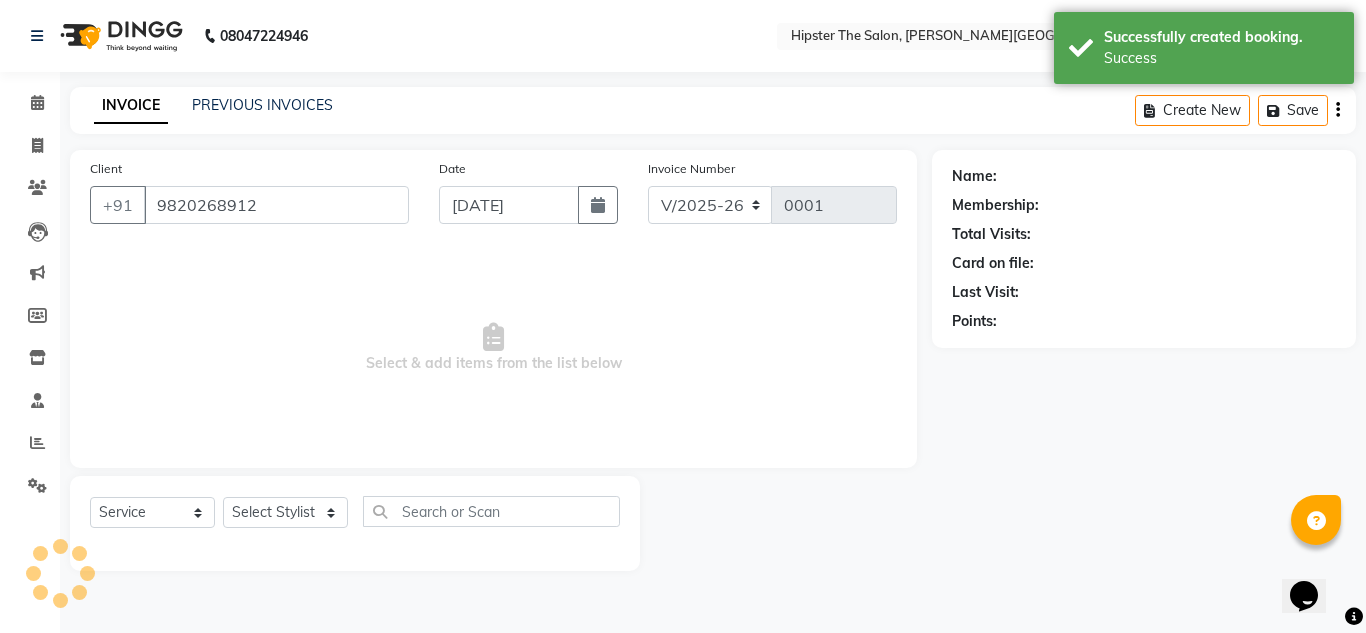 select on "85977" 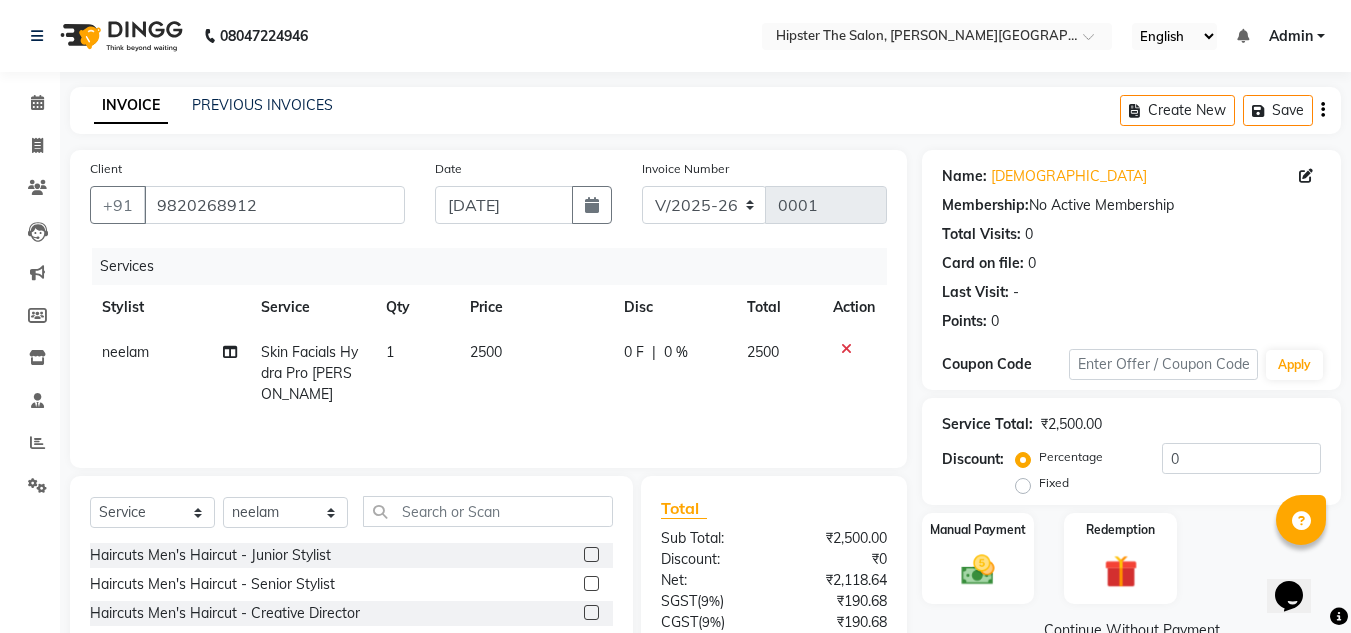 click on "2500" 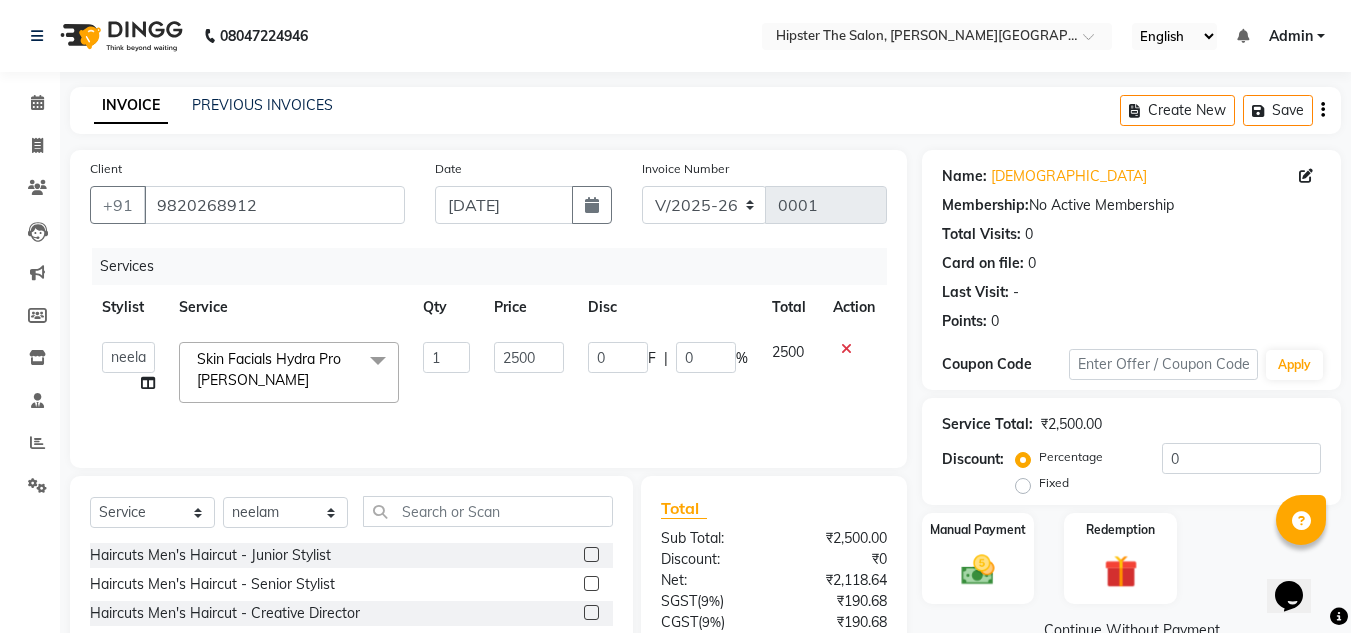 click on "2500" 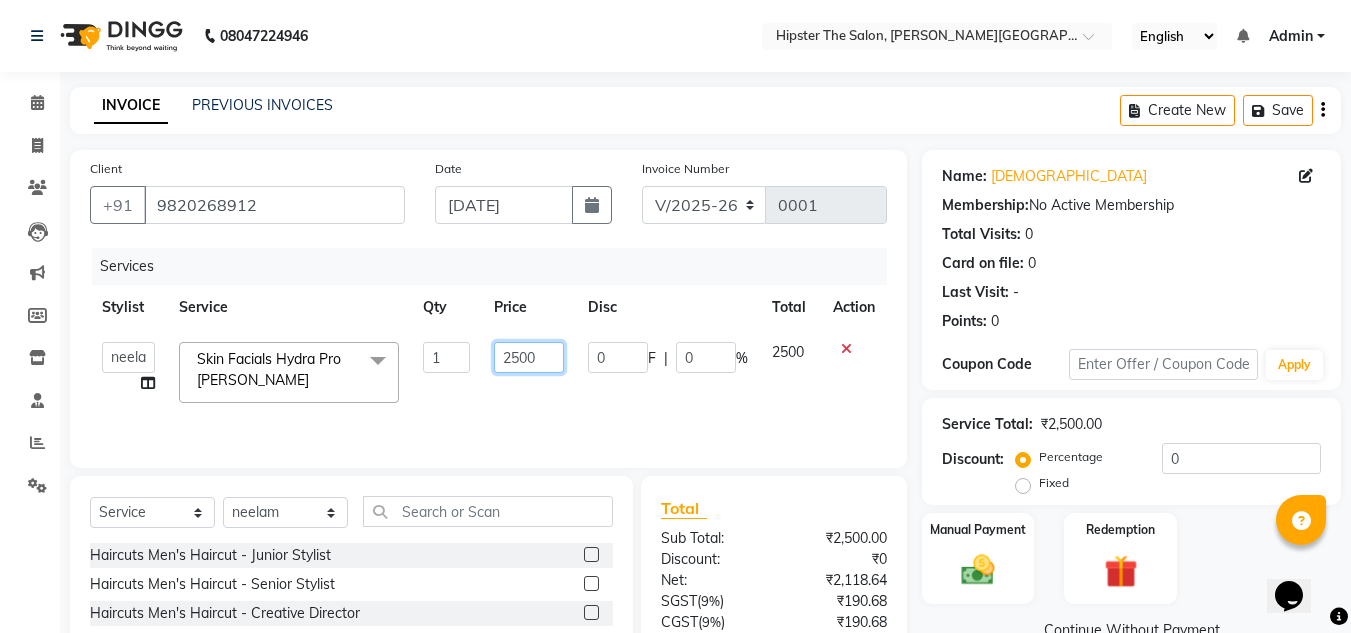 click on "2500" 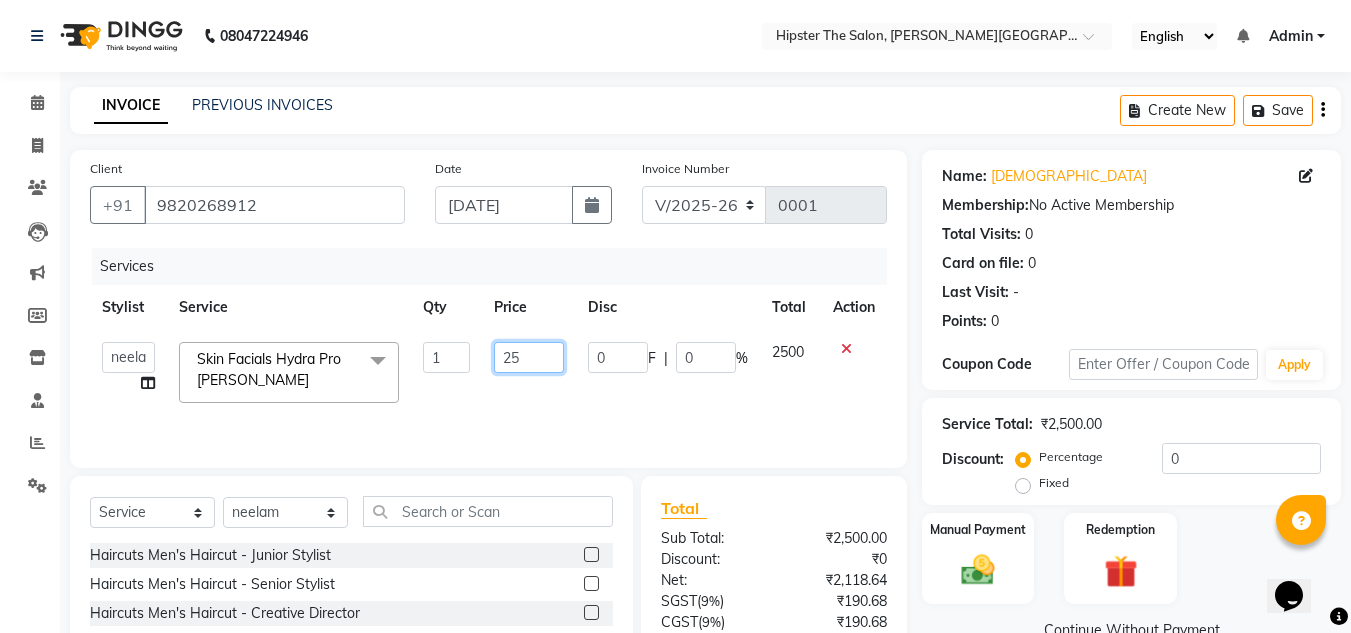 type on "2" 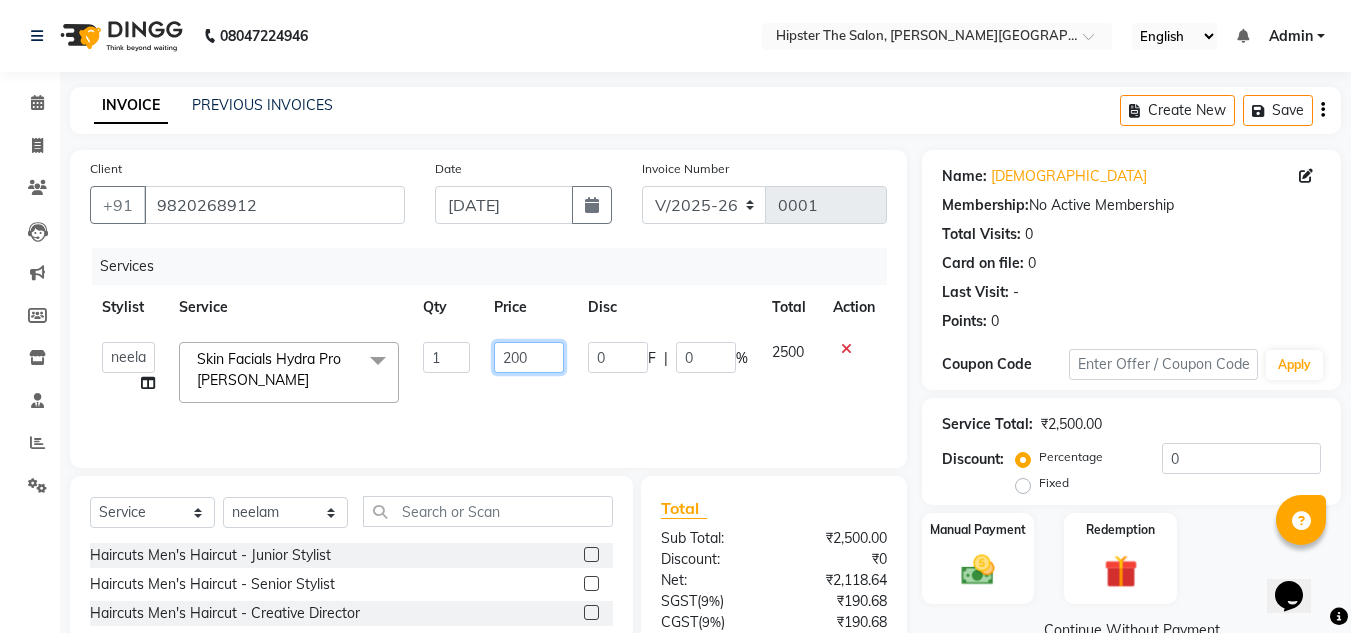 type on "2000" 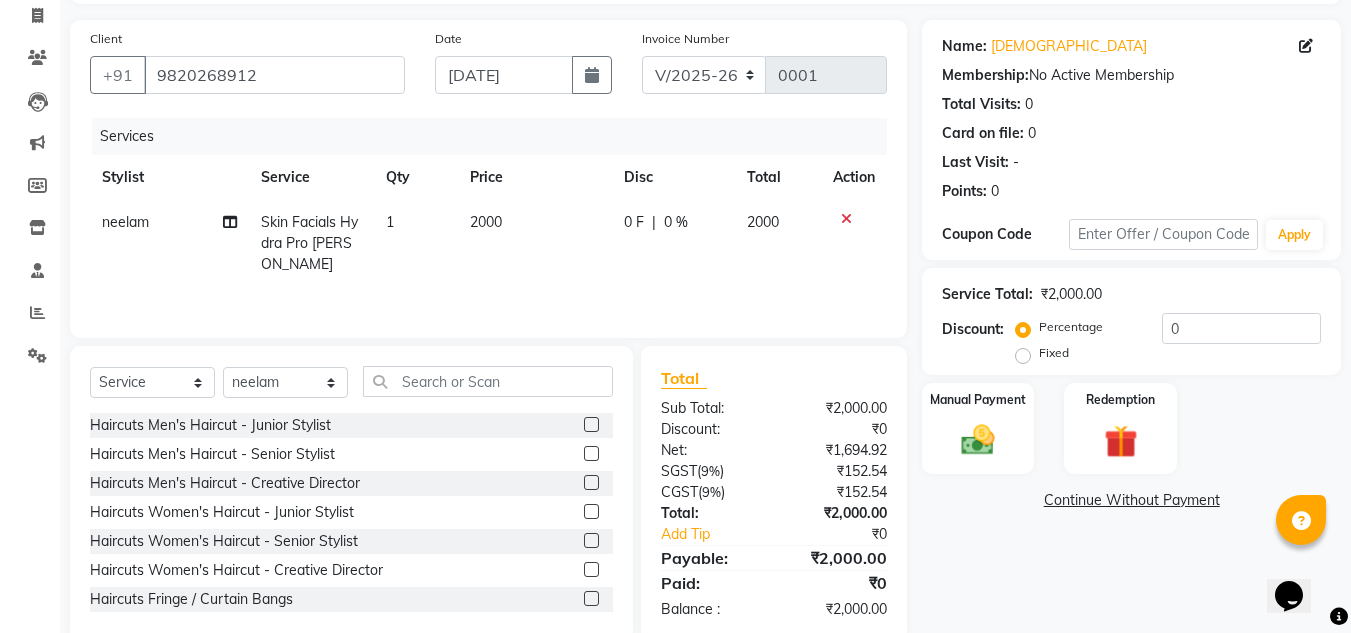 scroll, scrollTop: 129, scrollLeft: 0, axis: vertical 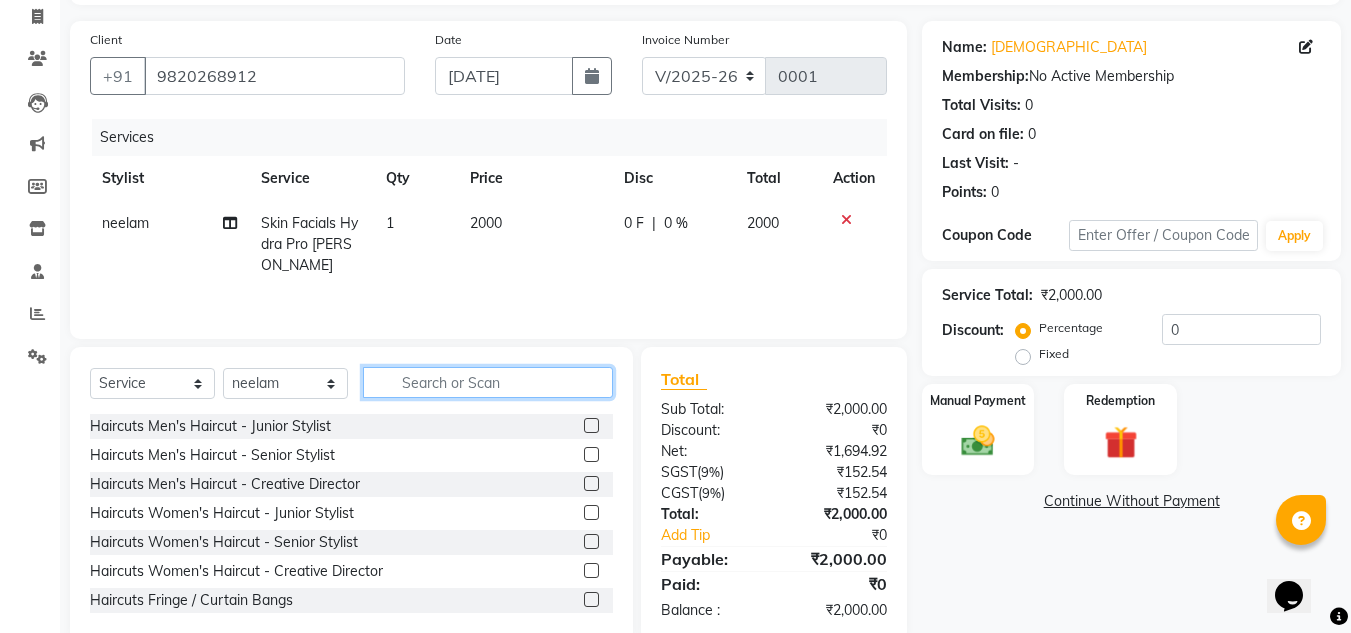 click 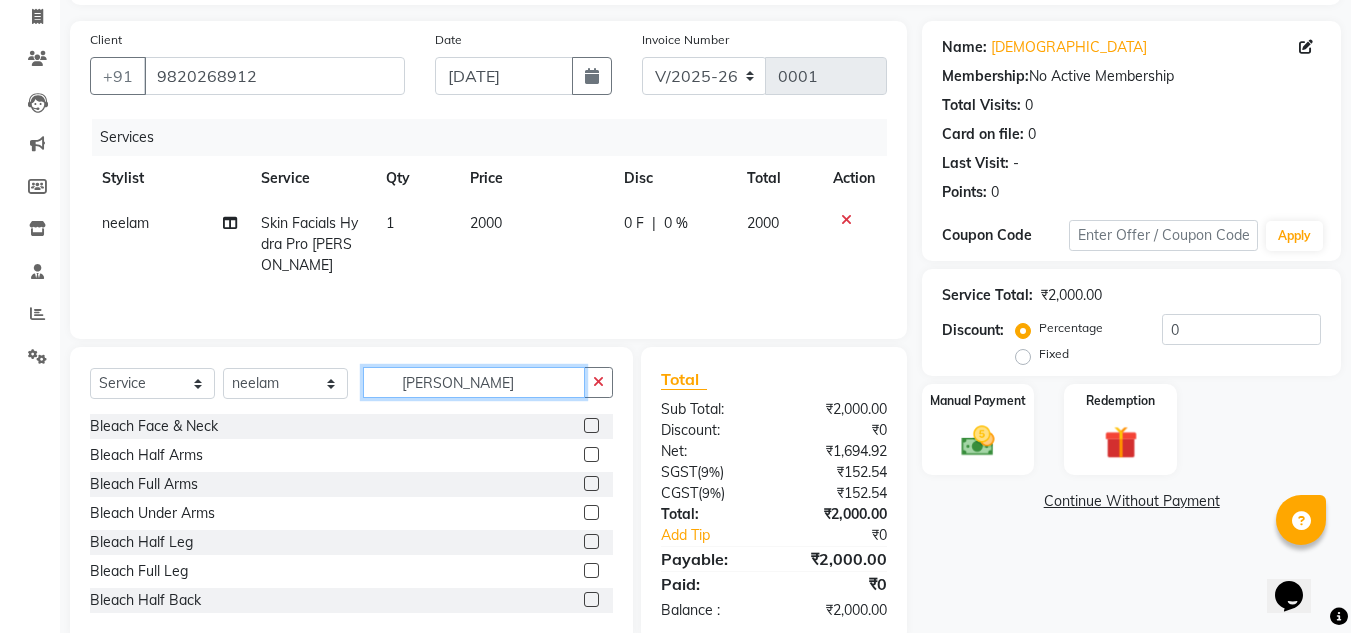 type on "[PERSON_NAME]" 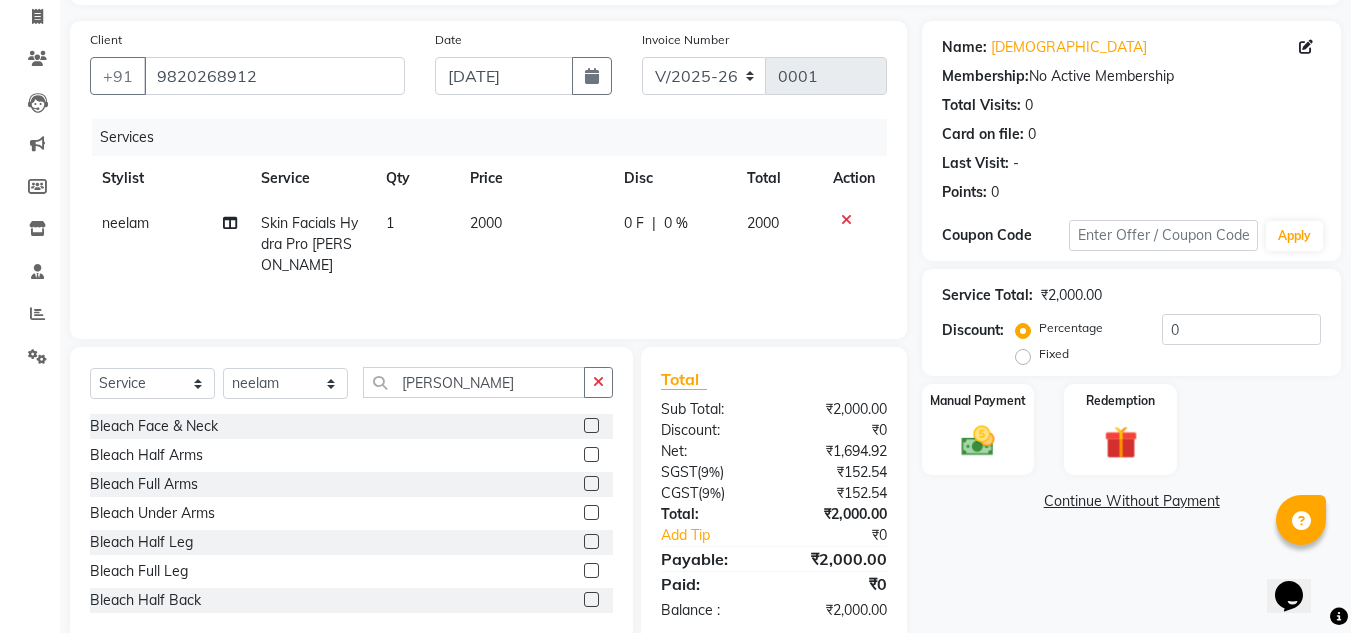 click 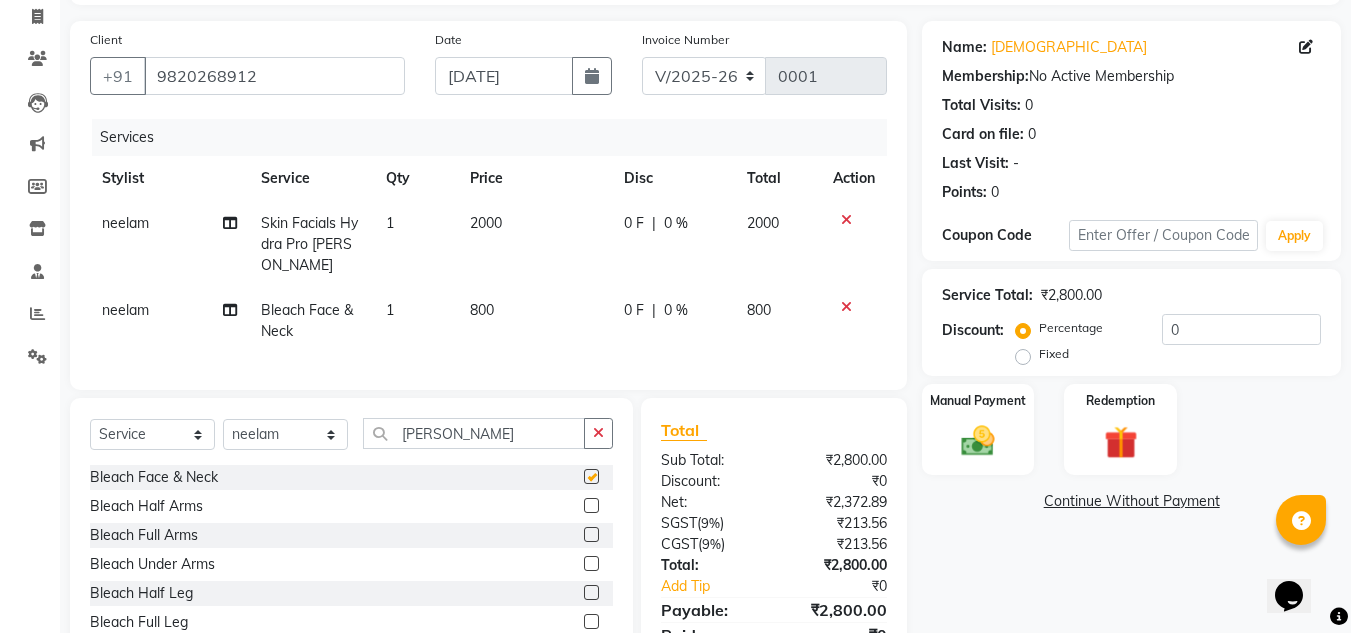 checkbox on "false" 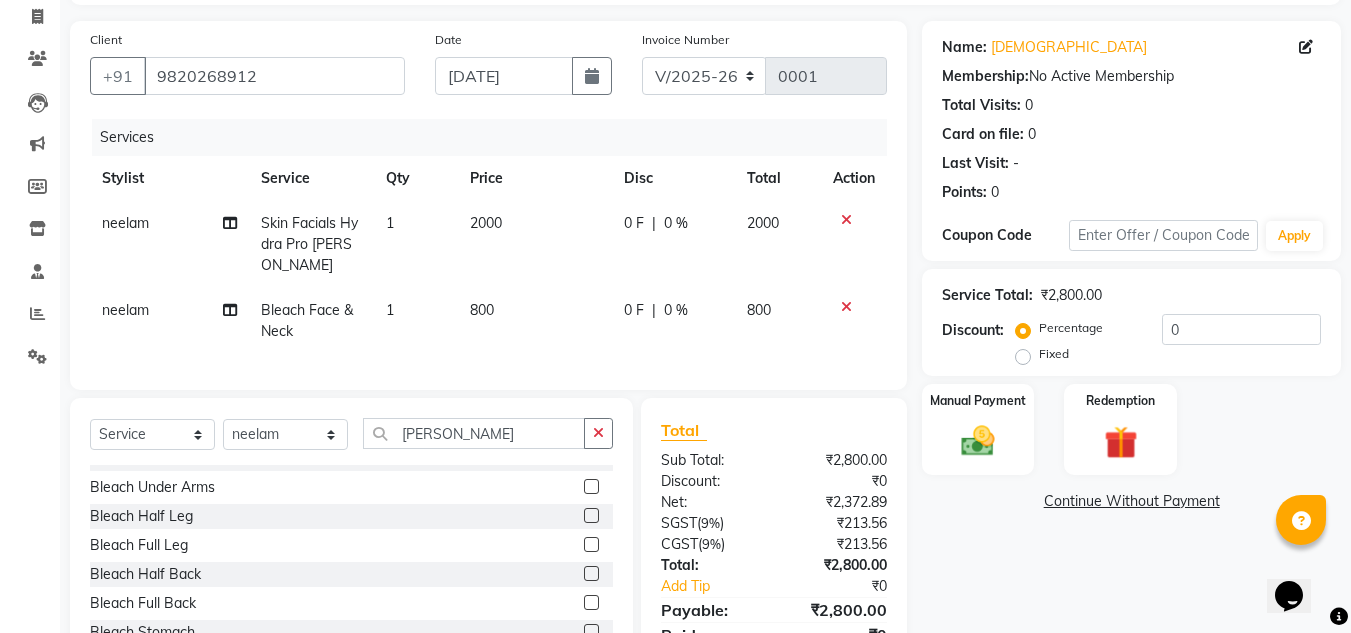 scroll, scrollTop: 79, scrollLeft: 0, axis: vertical 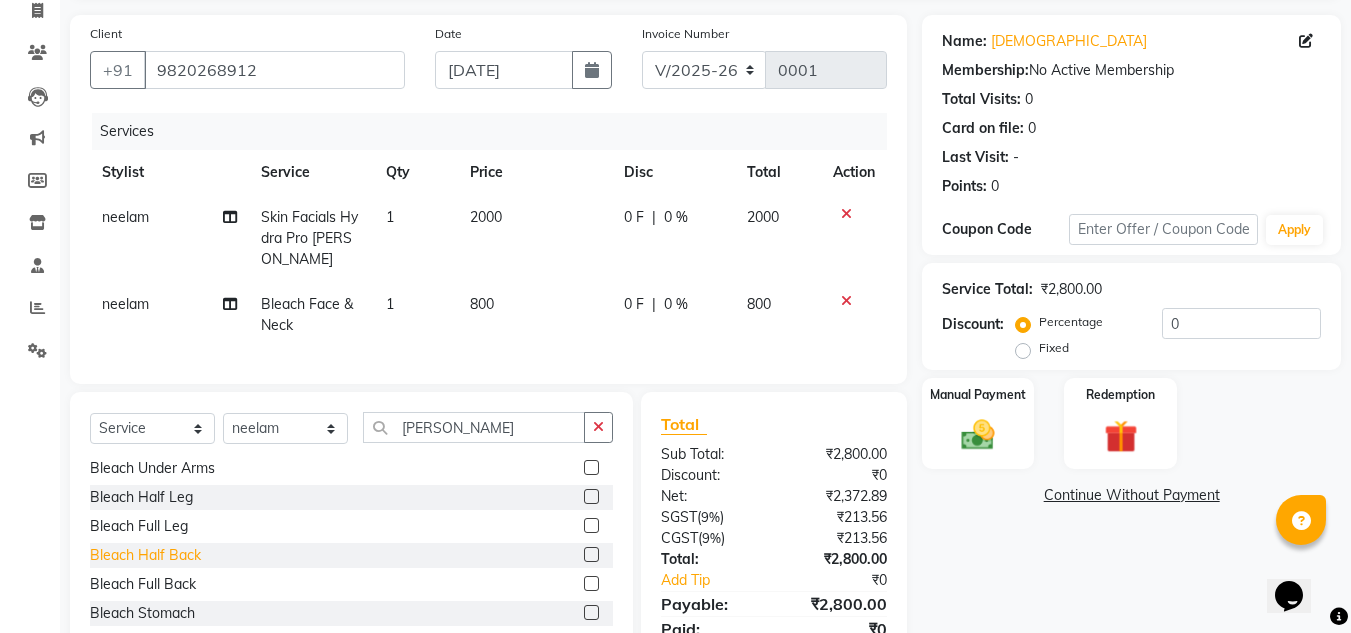click on "Bleach Half Back" 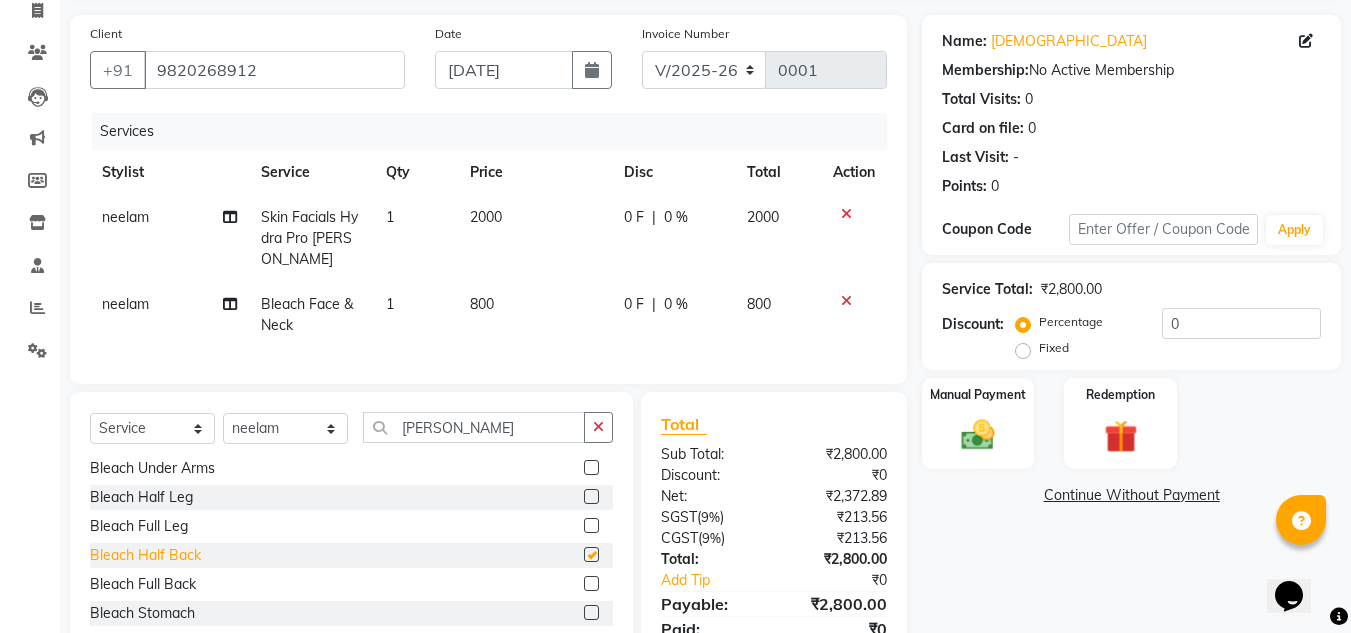 checkbox on "false" 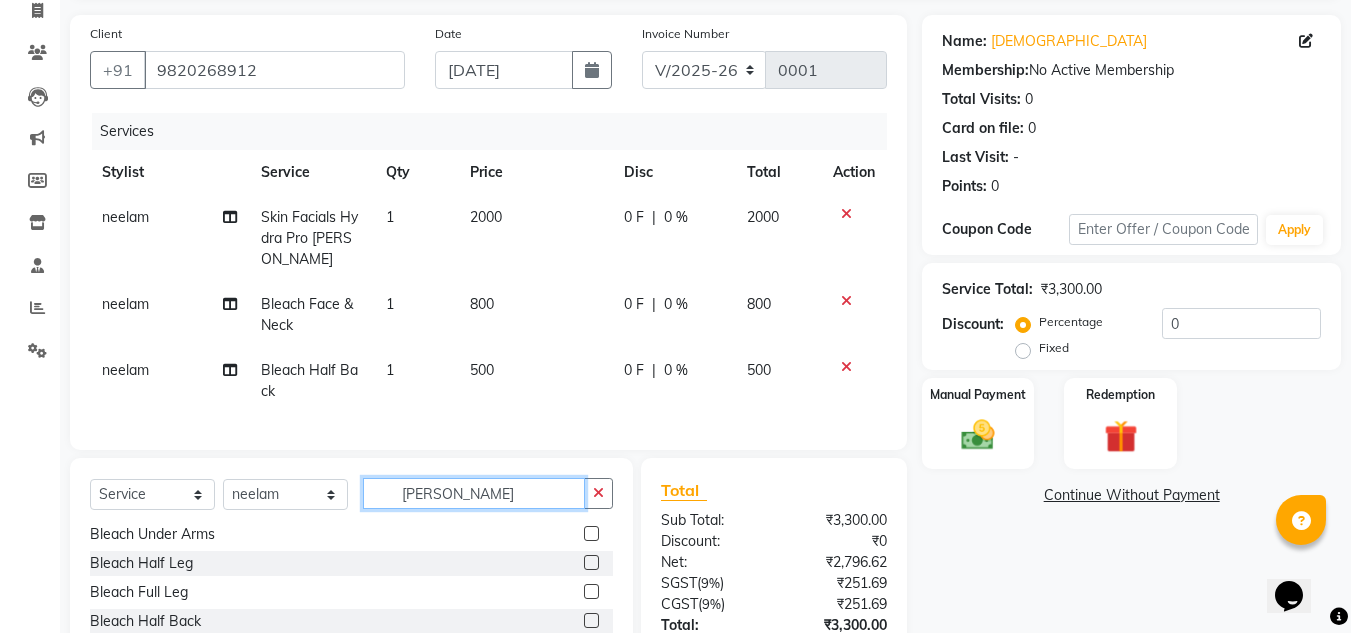 click on "[PERSON_NAME]" 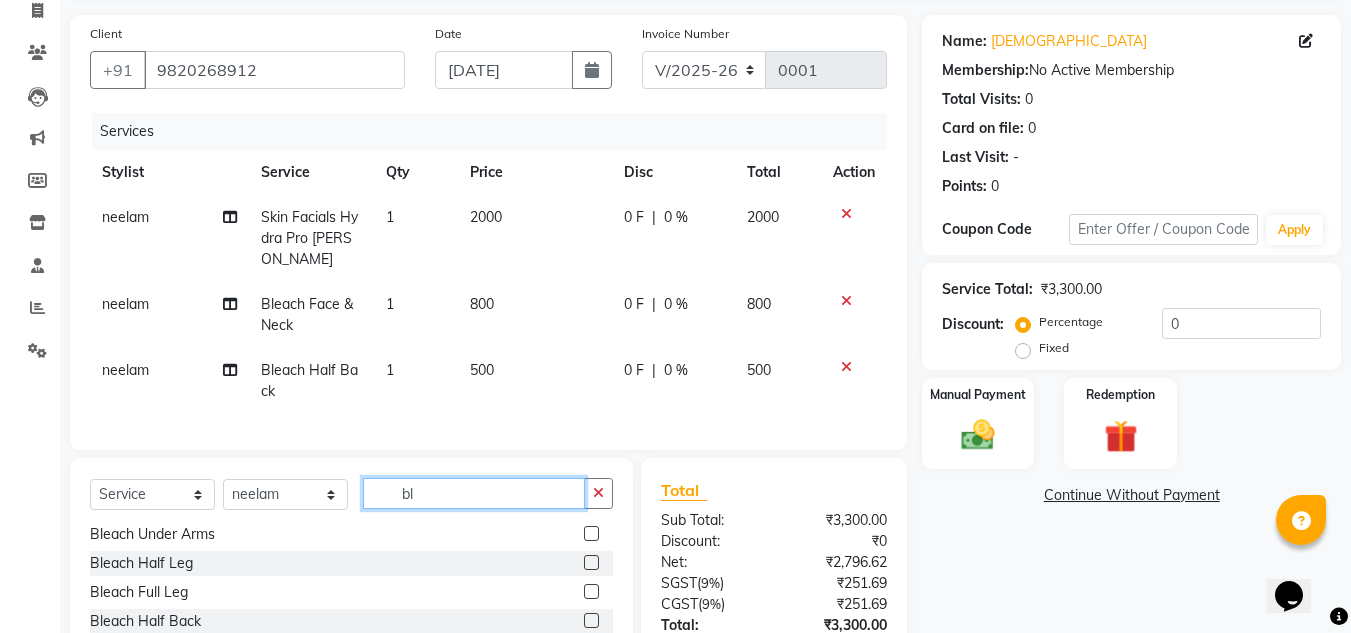 type on "b" 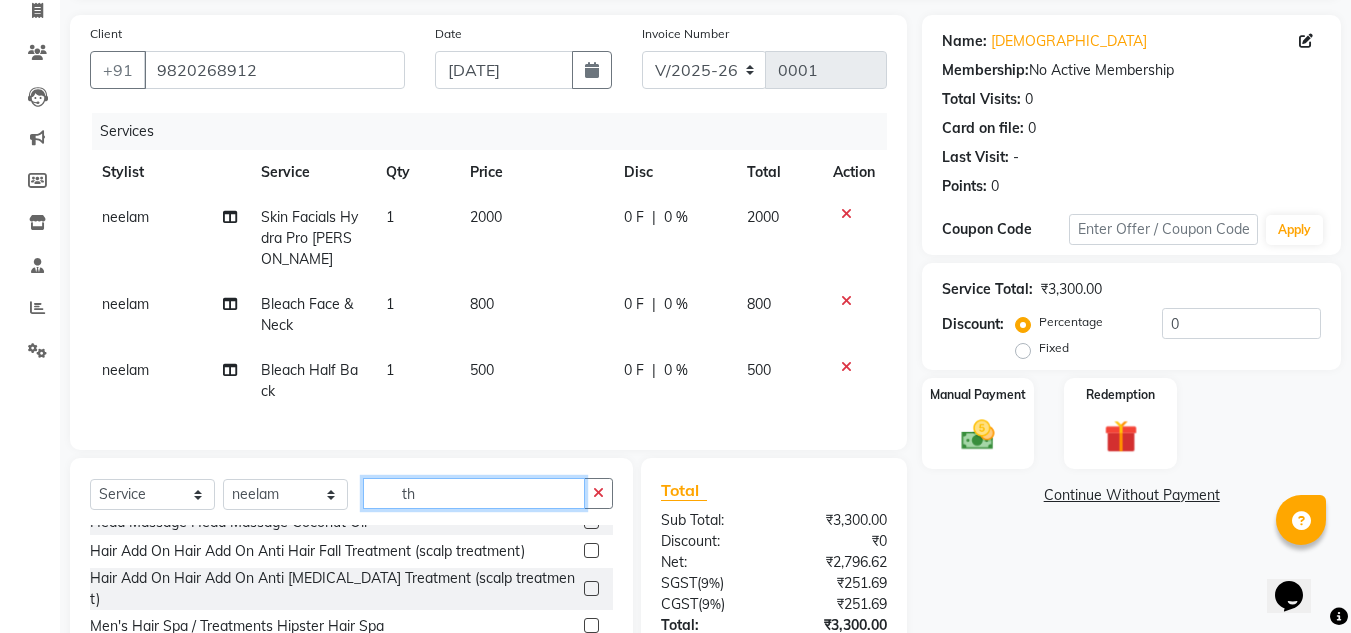 scroll, scrollTop: 554, scrollLeft: 0, axis: vertical 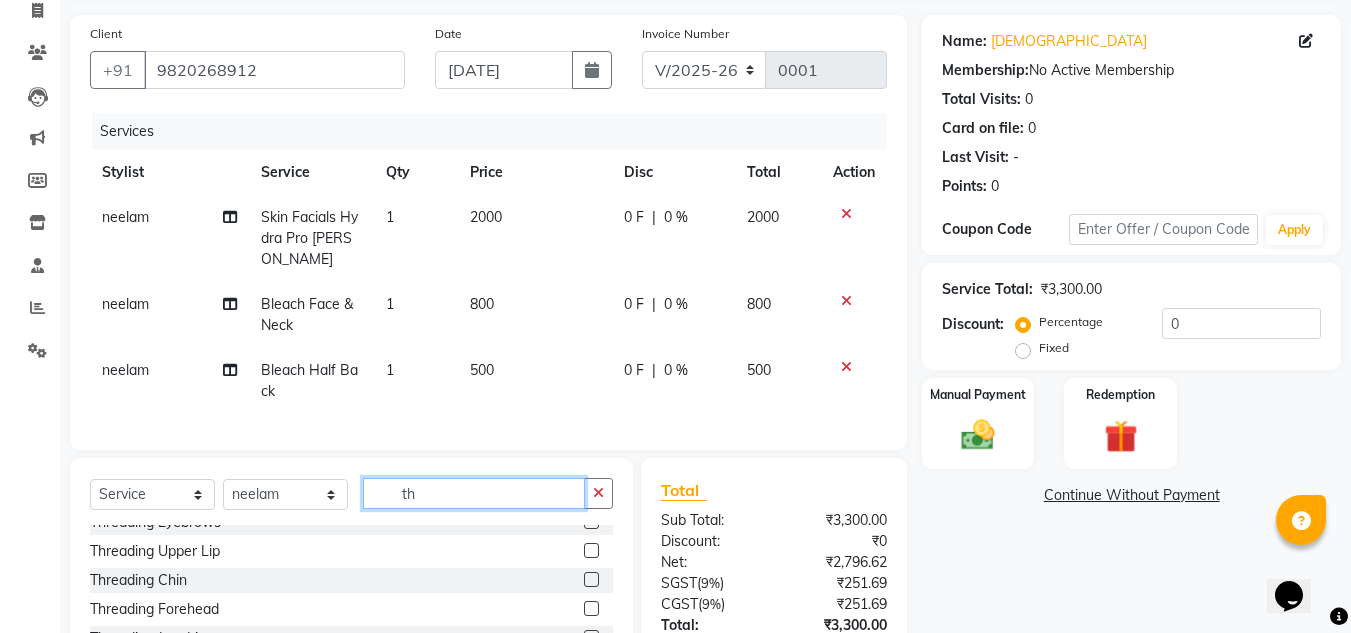 type on "th" 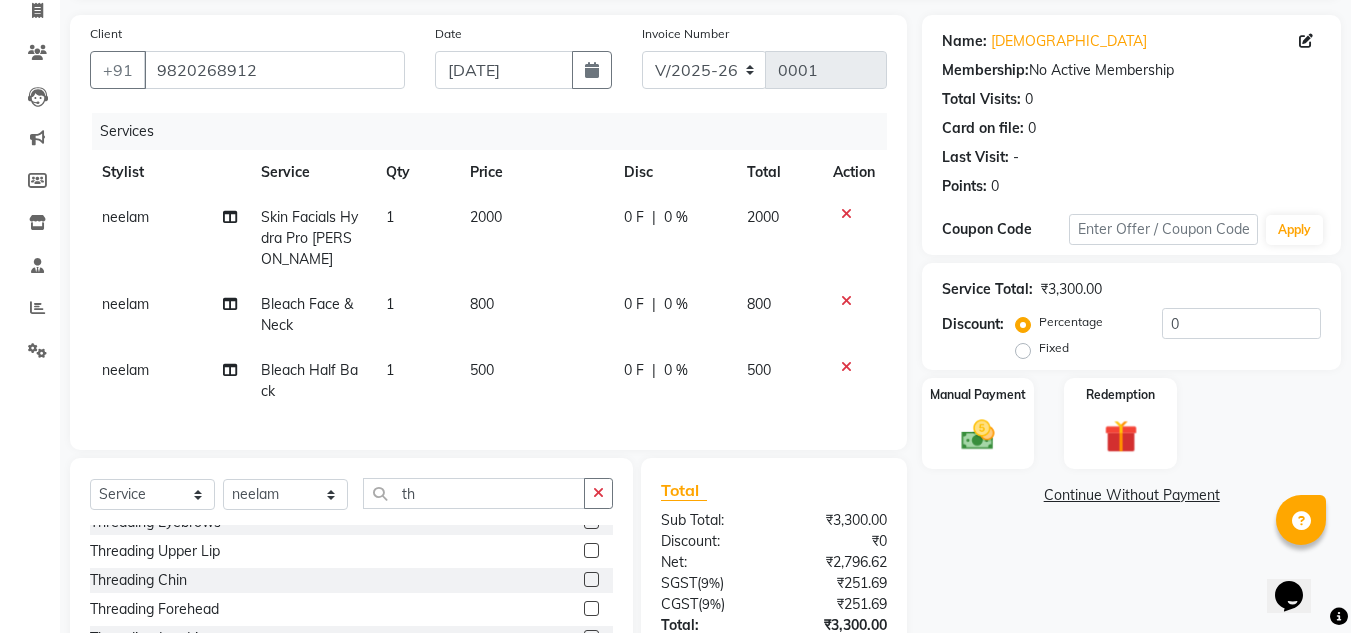 click 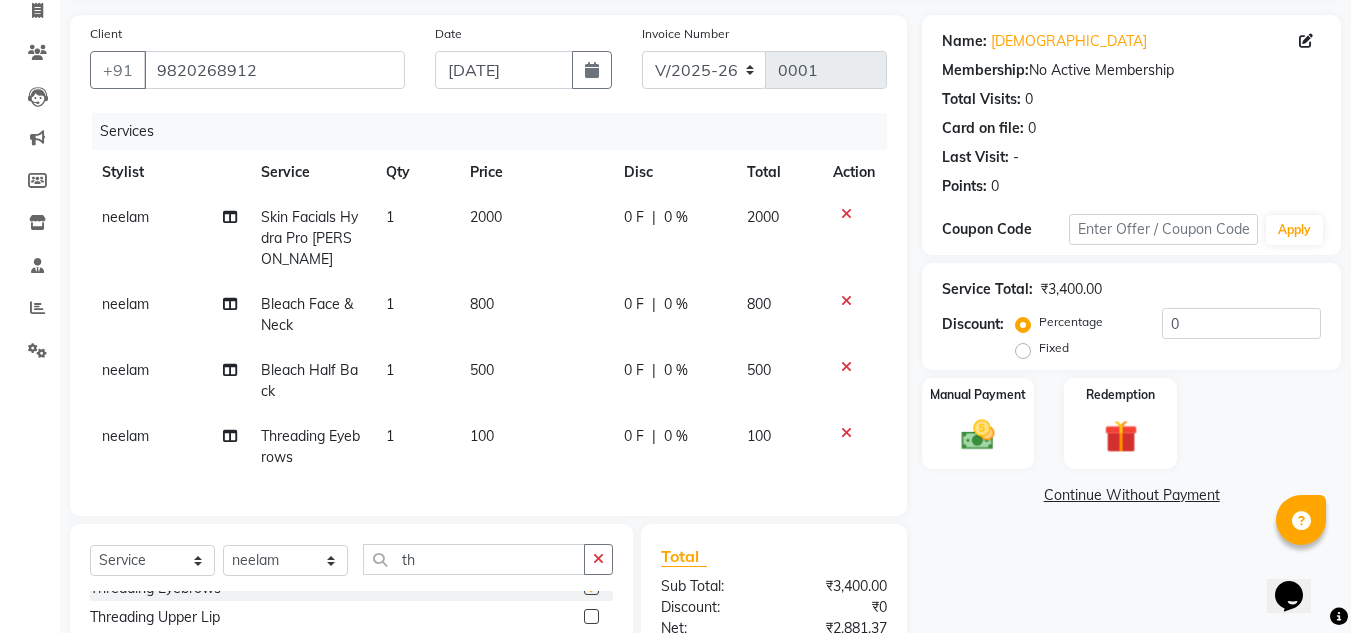 checkbox on "false" 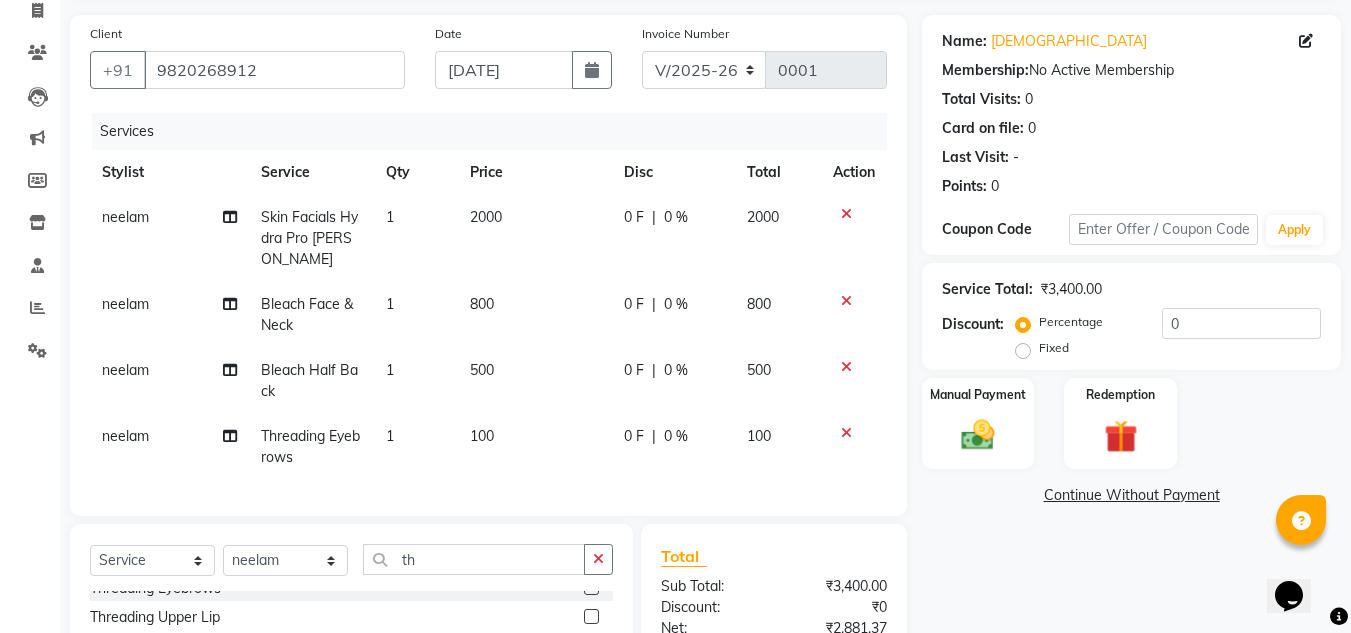 scroll, scrollTop: 185, scrollLeft: 0, axis: vertical 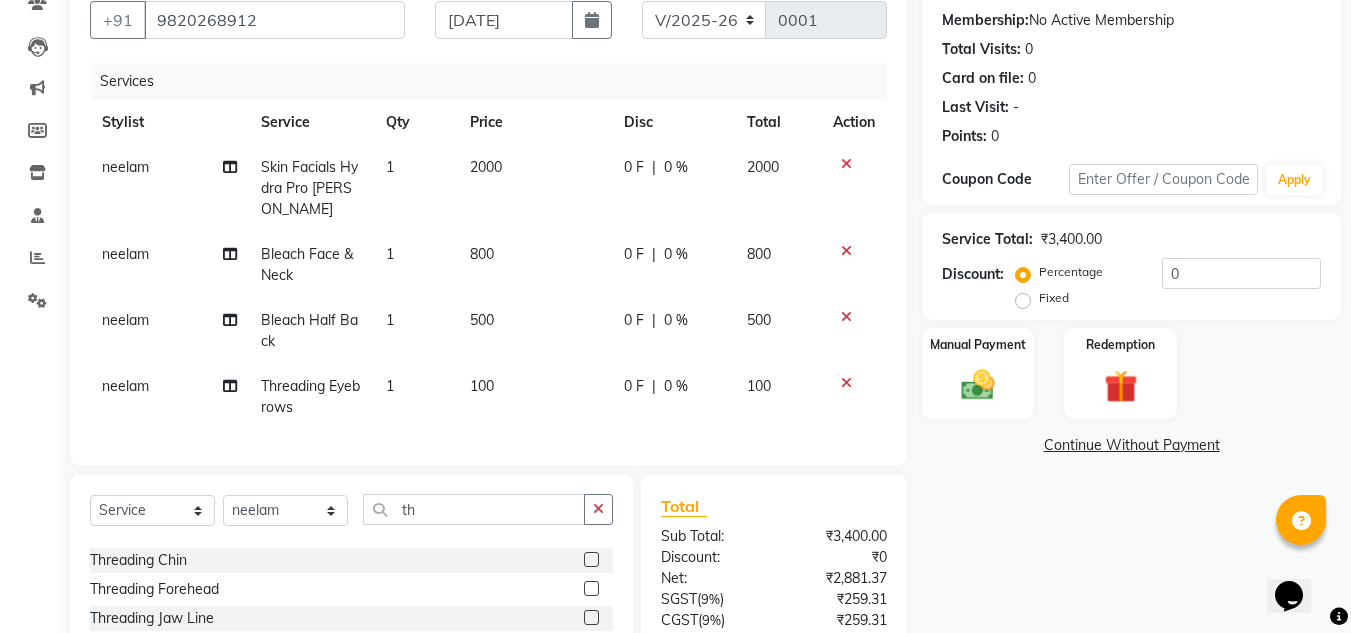 click 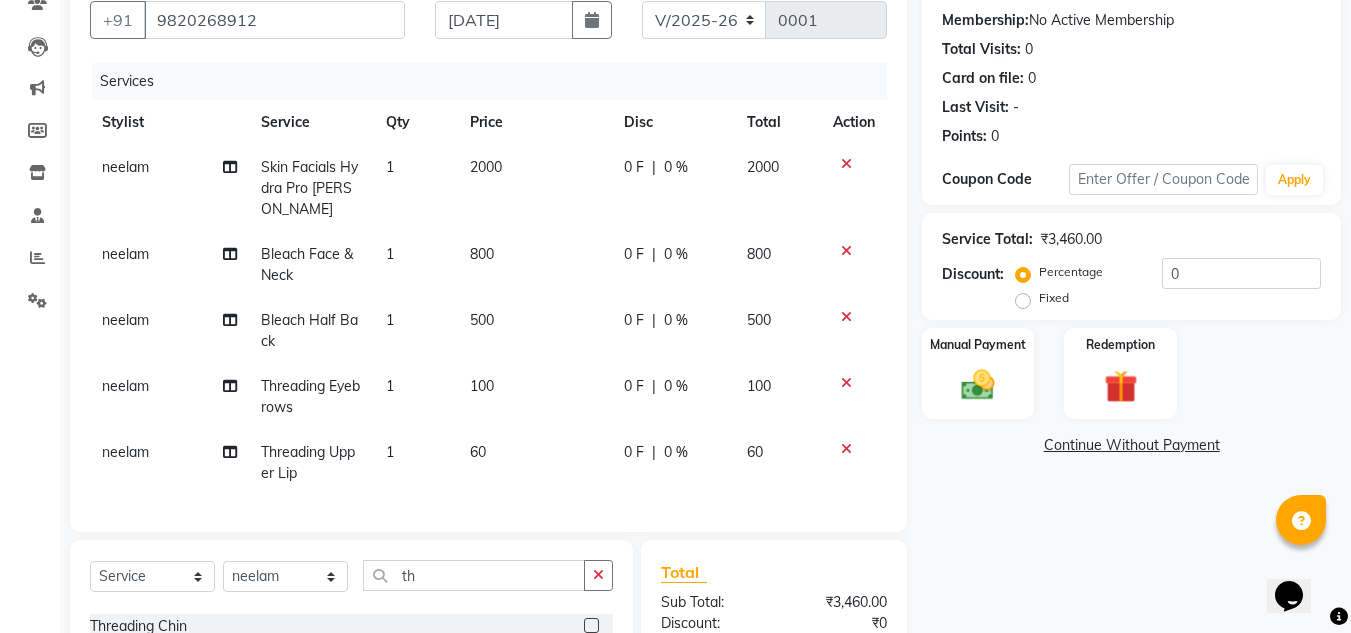 checkbox on "false" 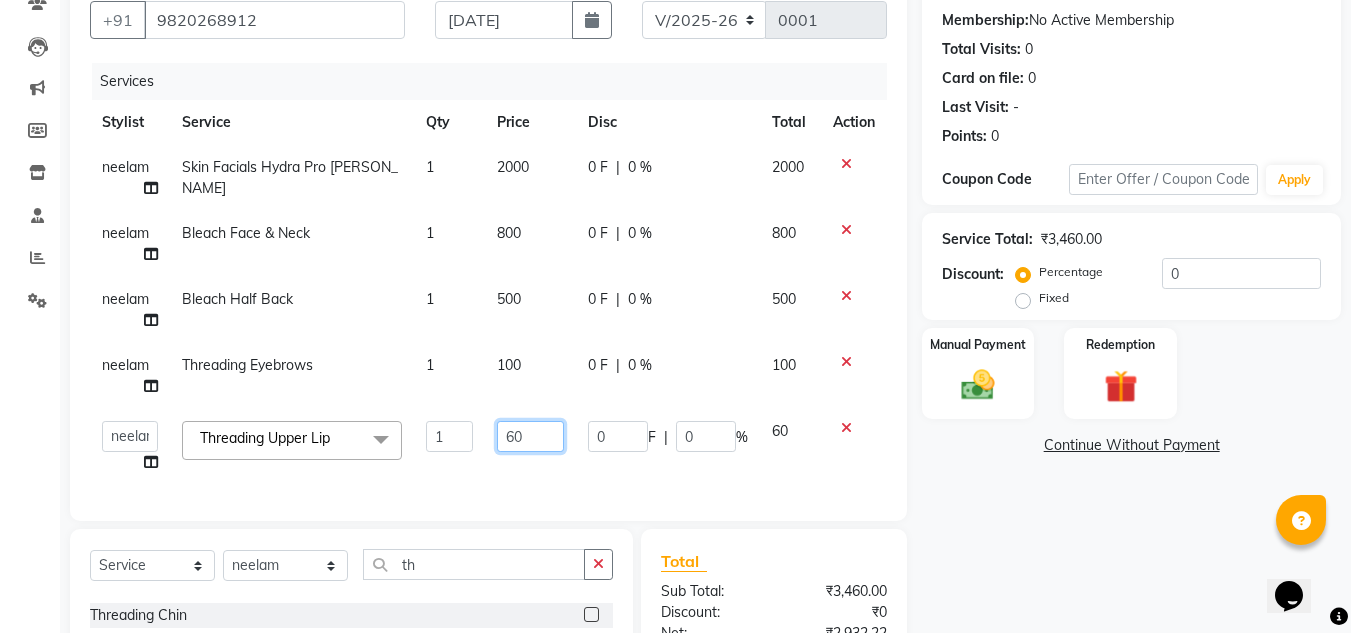 click on "60" 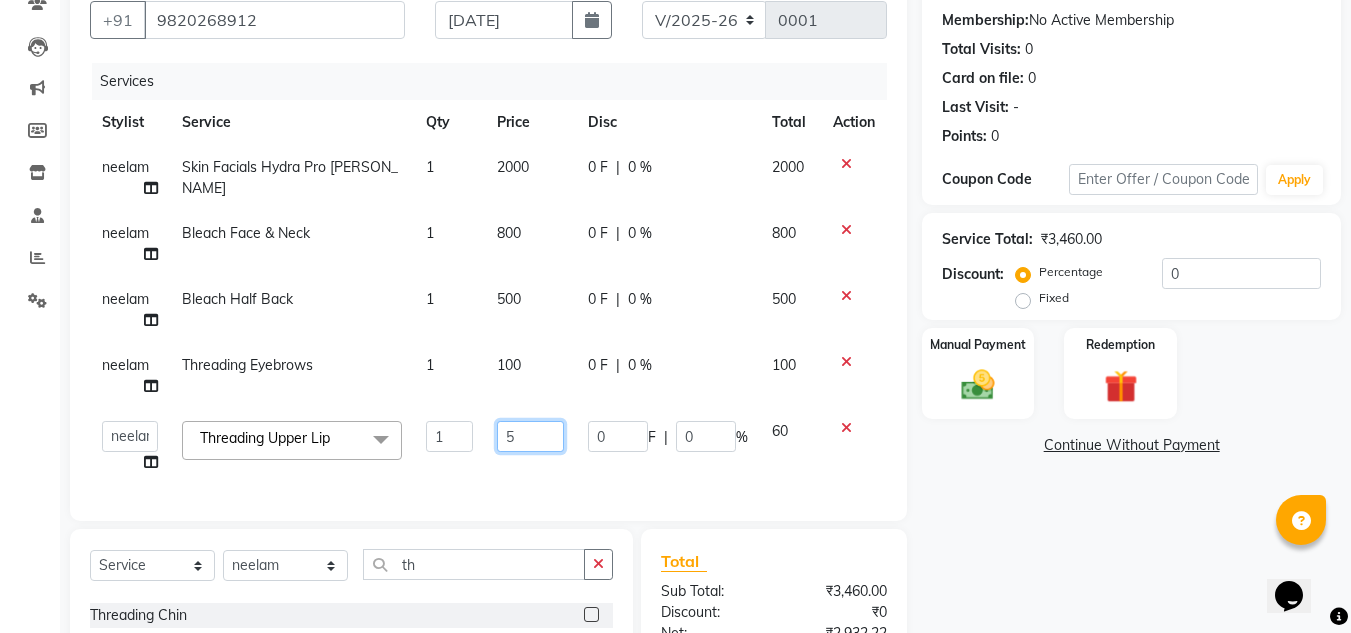 type on "50" 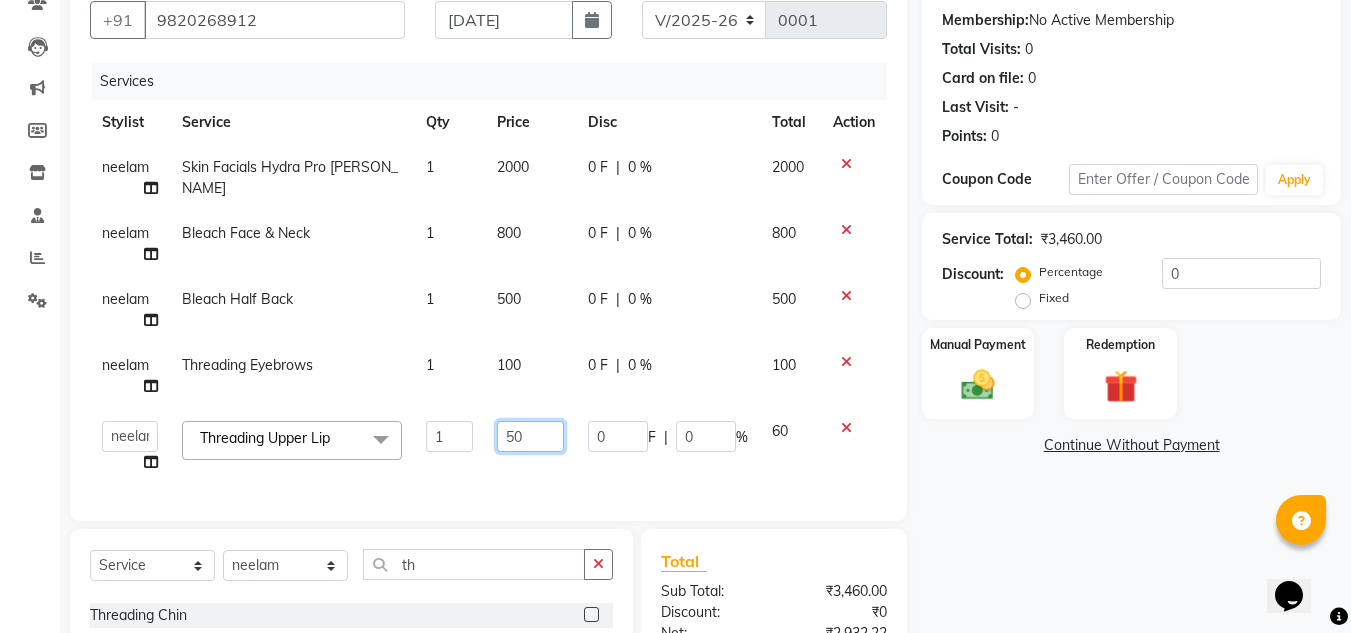 click on "50" 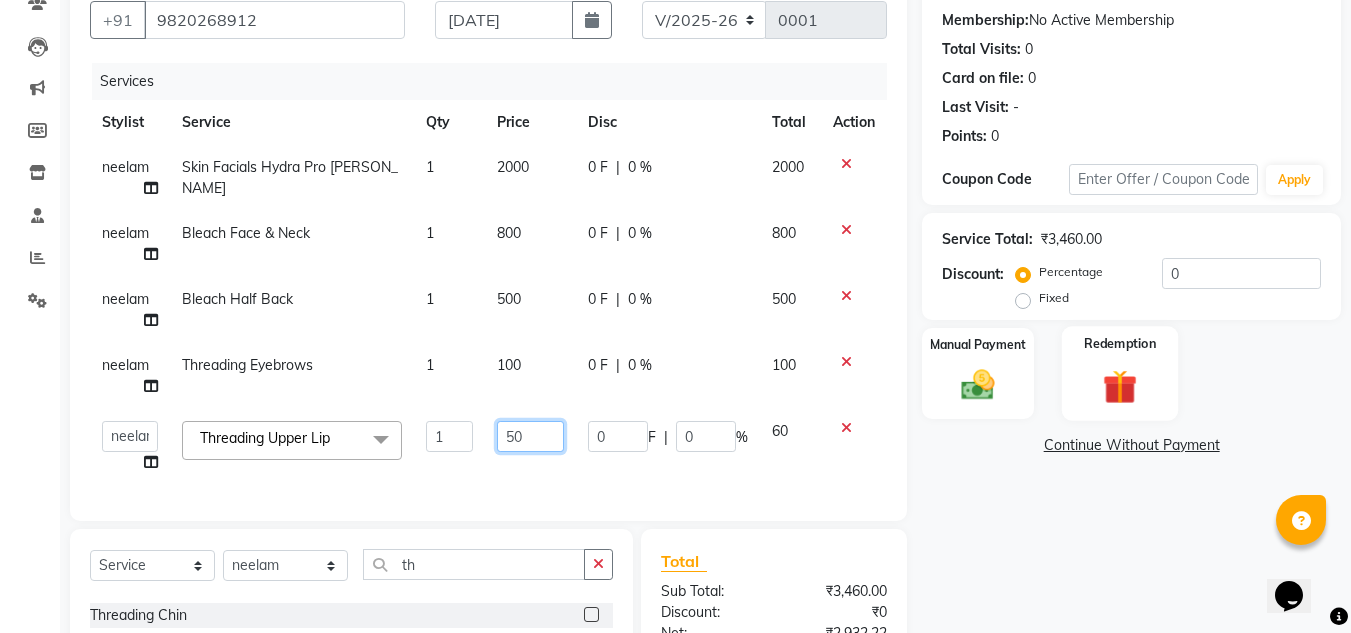 scroll, scrollTop: 255, scrollLeft: 0, axis: vertical 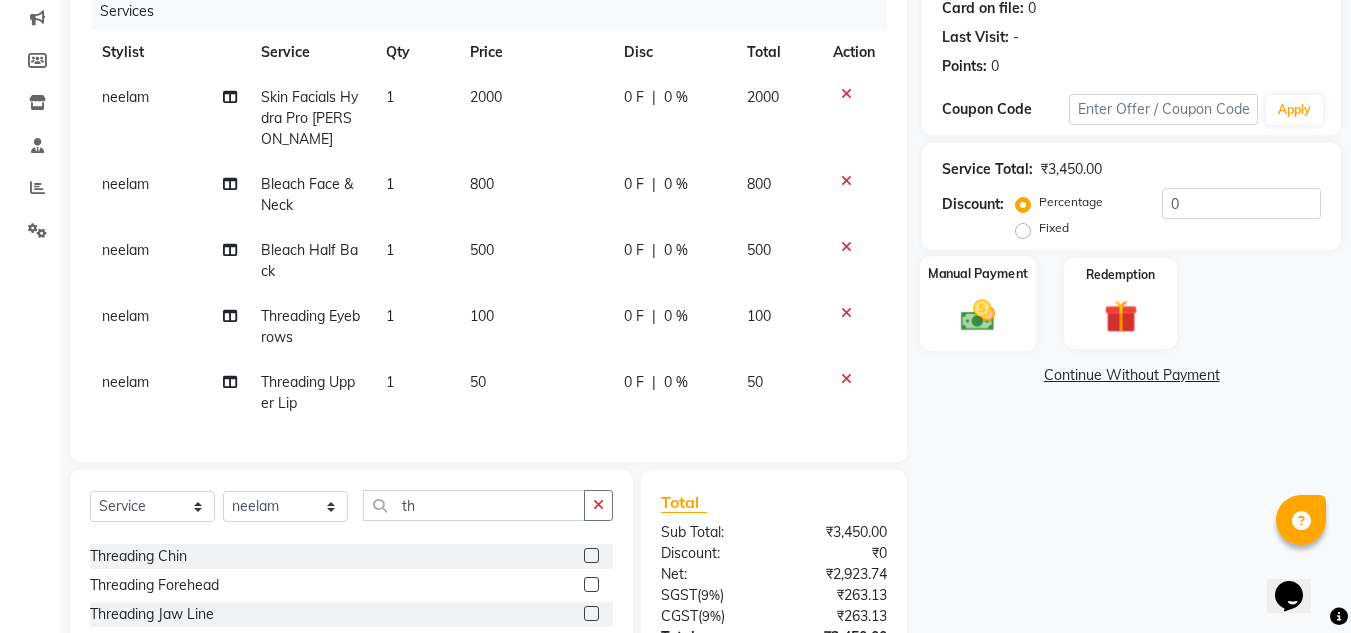 click 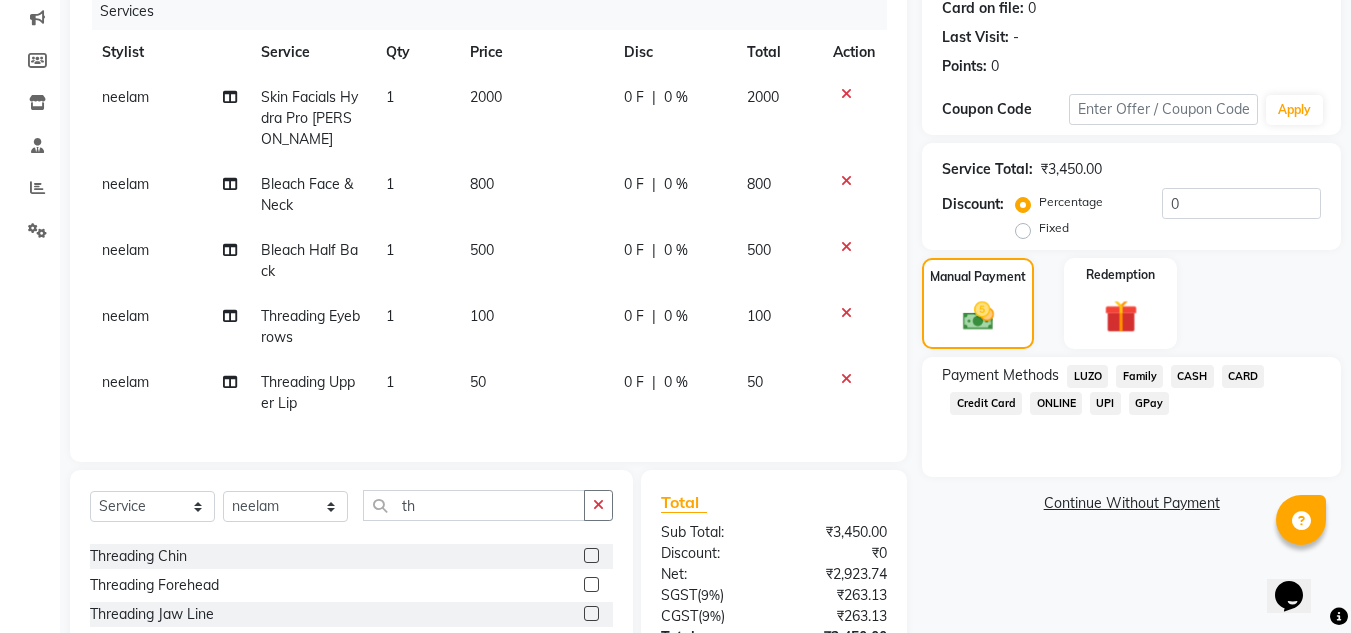 click on "GPay" 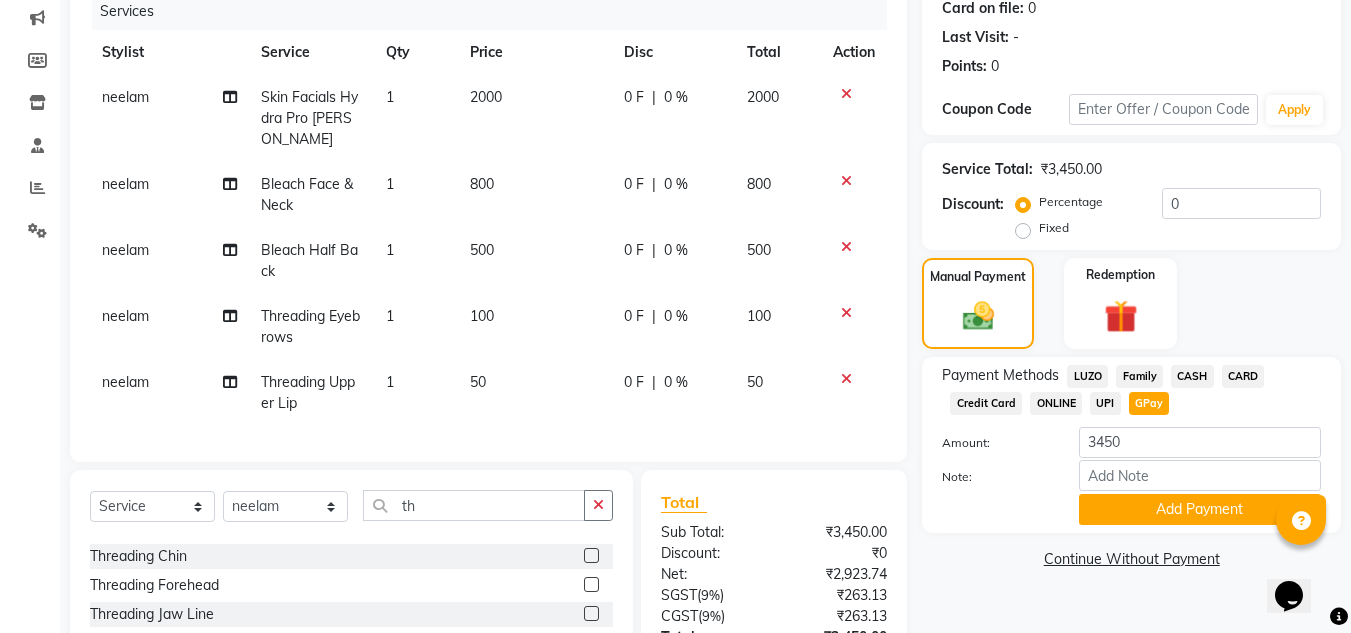click on "GPay" 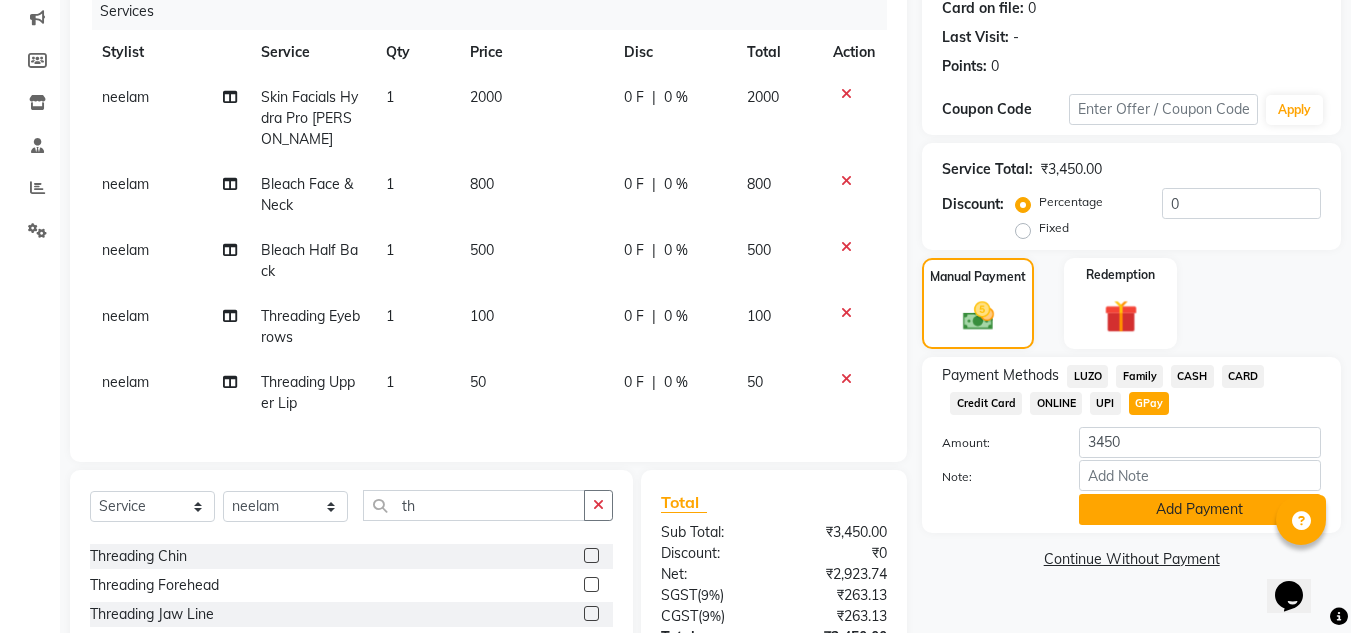scroll, scrollTop: 341, scrollLeft: 0, axis: vertical 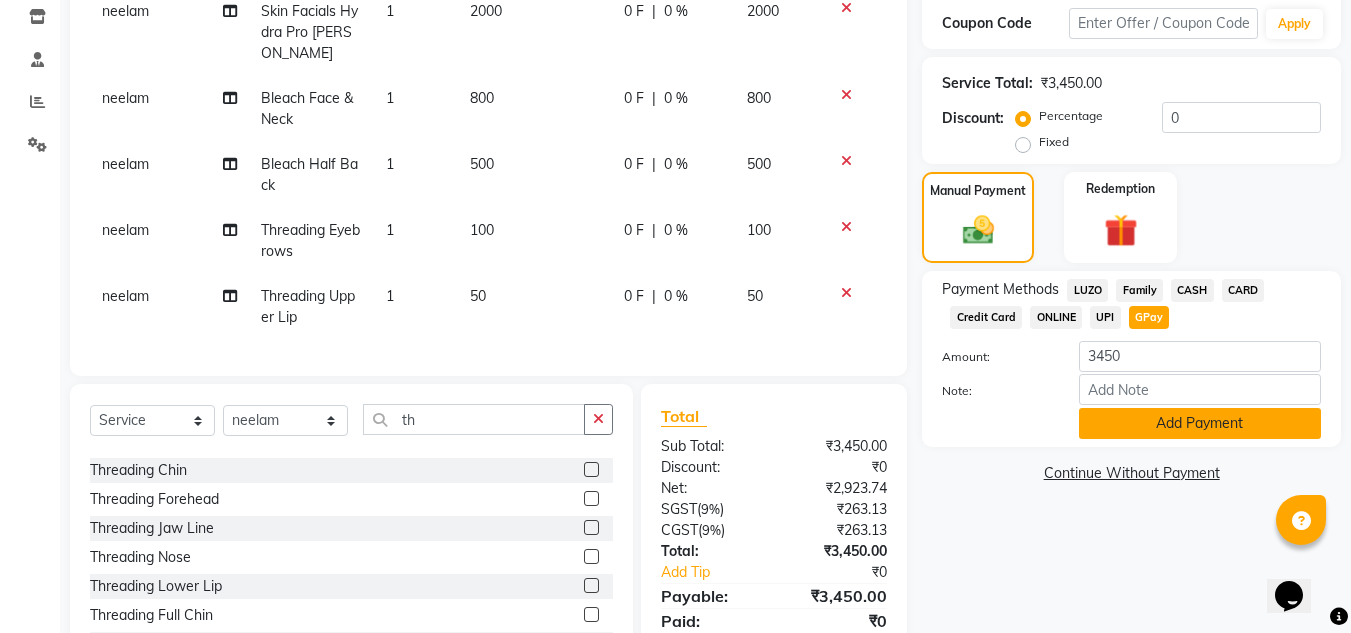 click on "Add Payment" 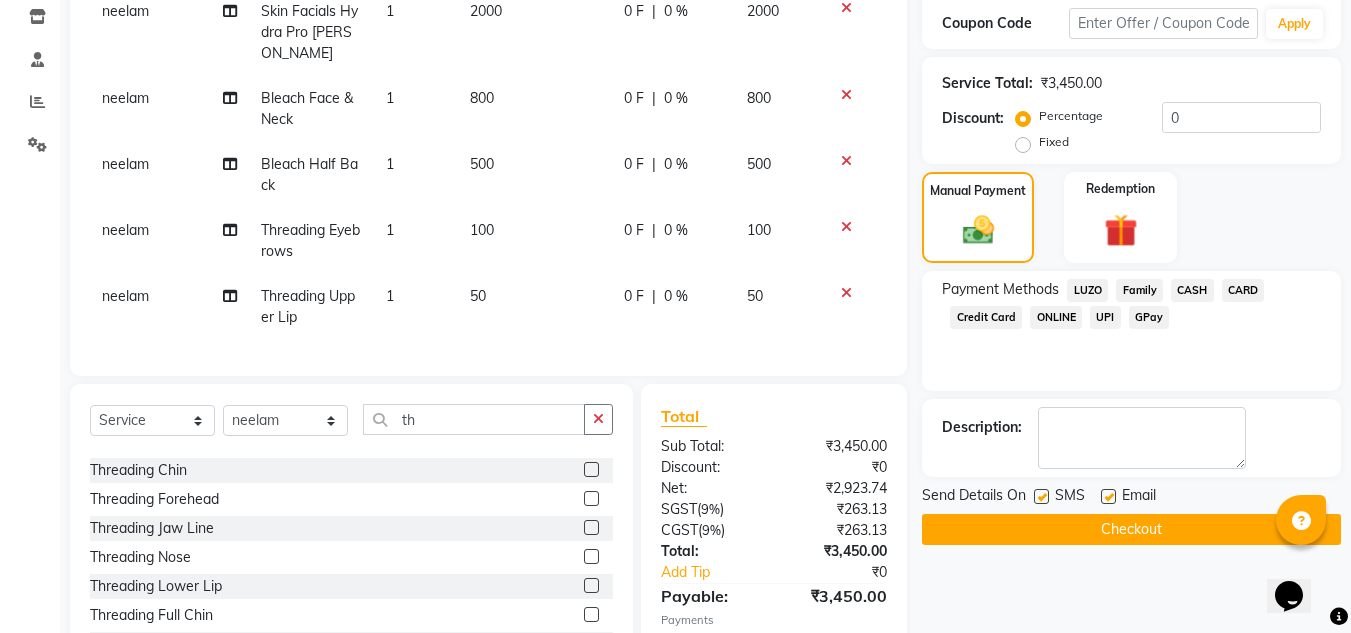 click on "Checkout" 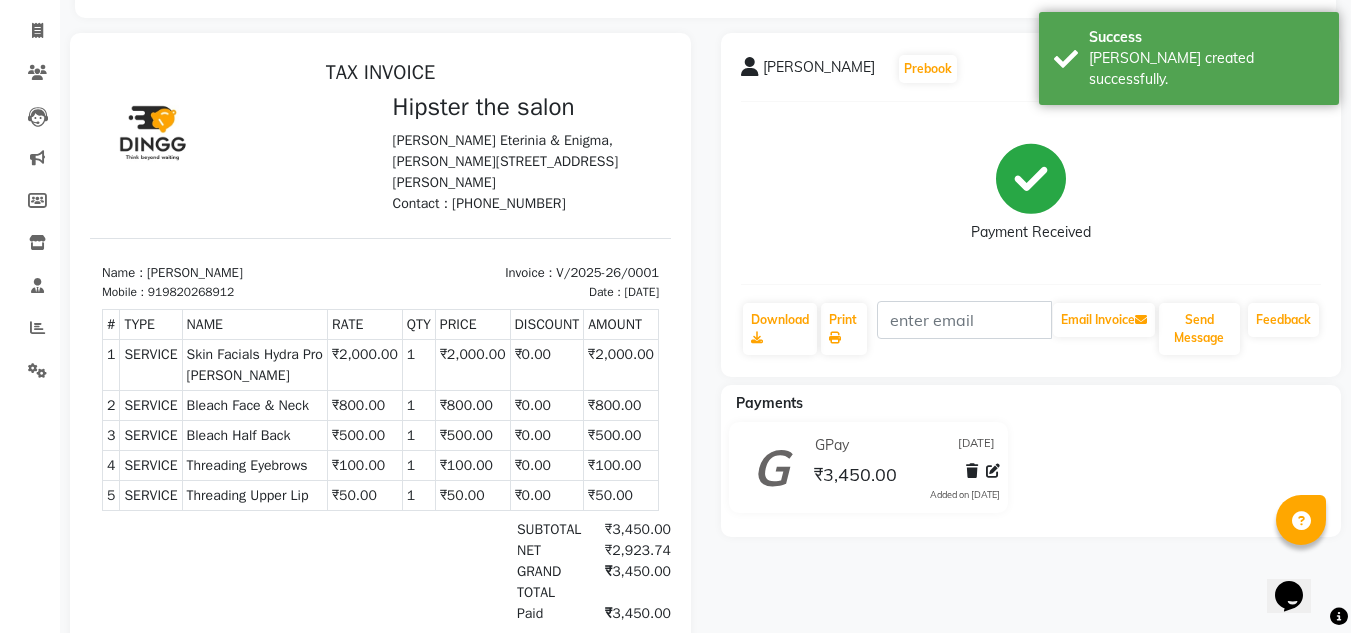 scroll, scrollTop: 296, scrollLeft: 0, axis: vertical 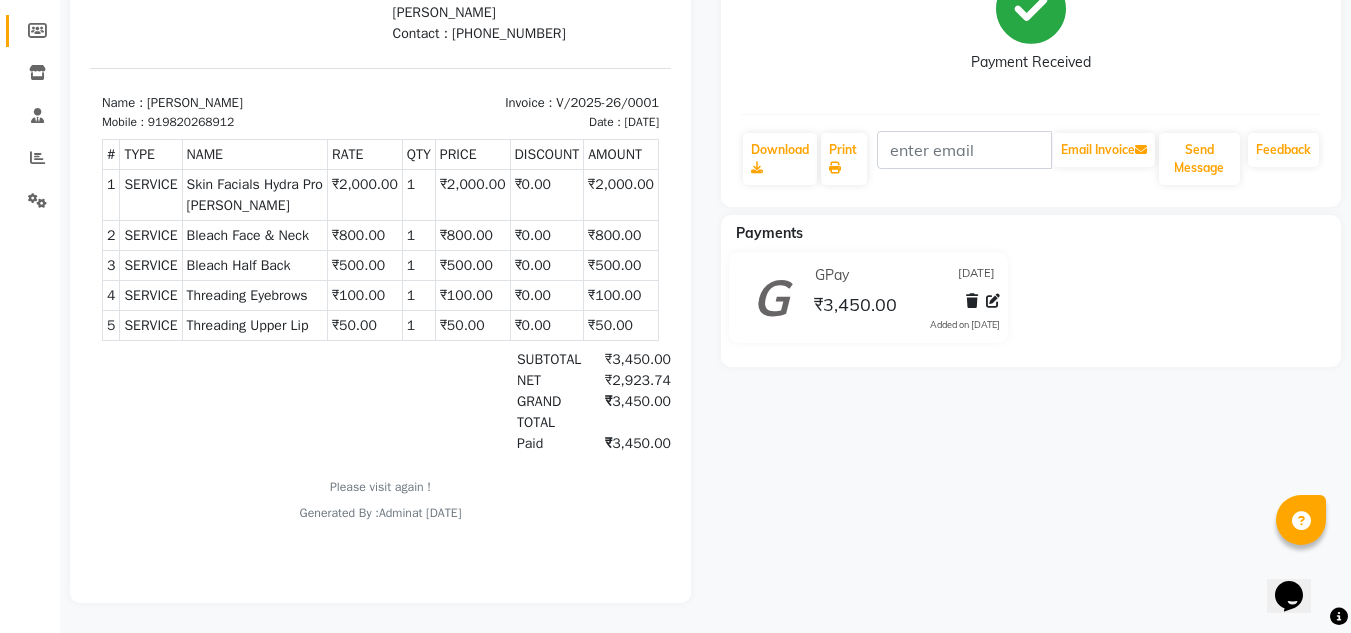select on "8592" 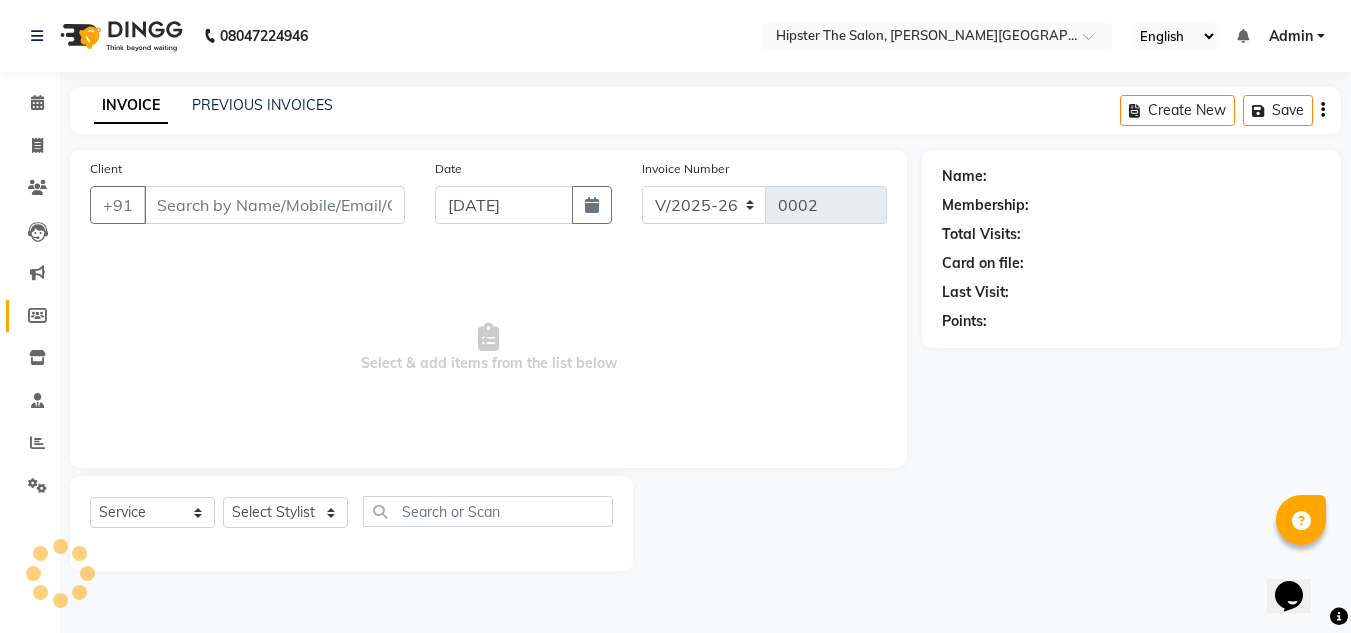 scroll, scrollTop: 0, scrollLeft: 0, axis: both 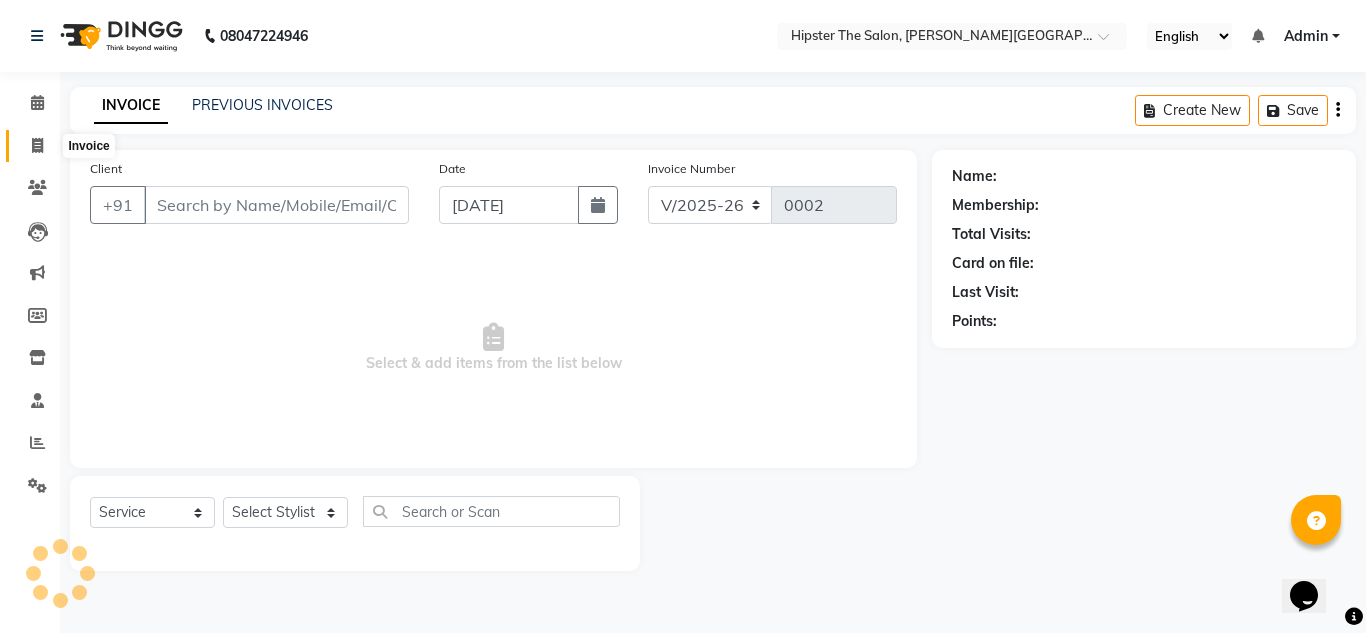 type on "9820268912" 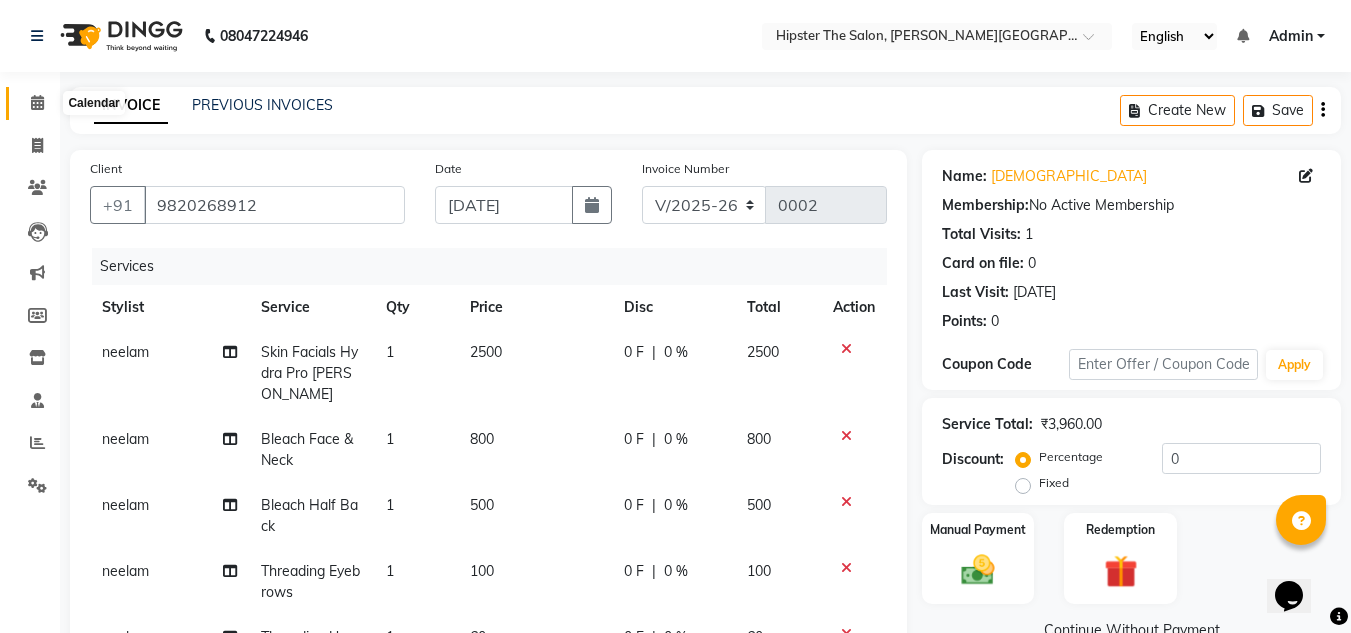 click 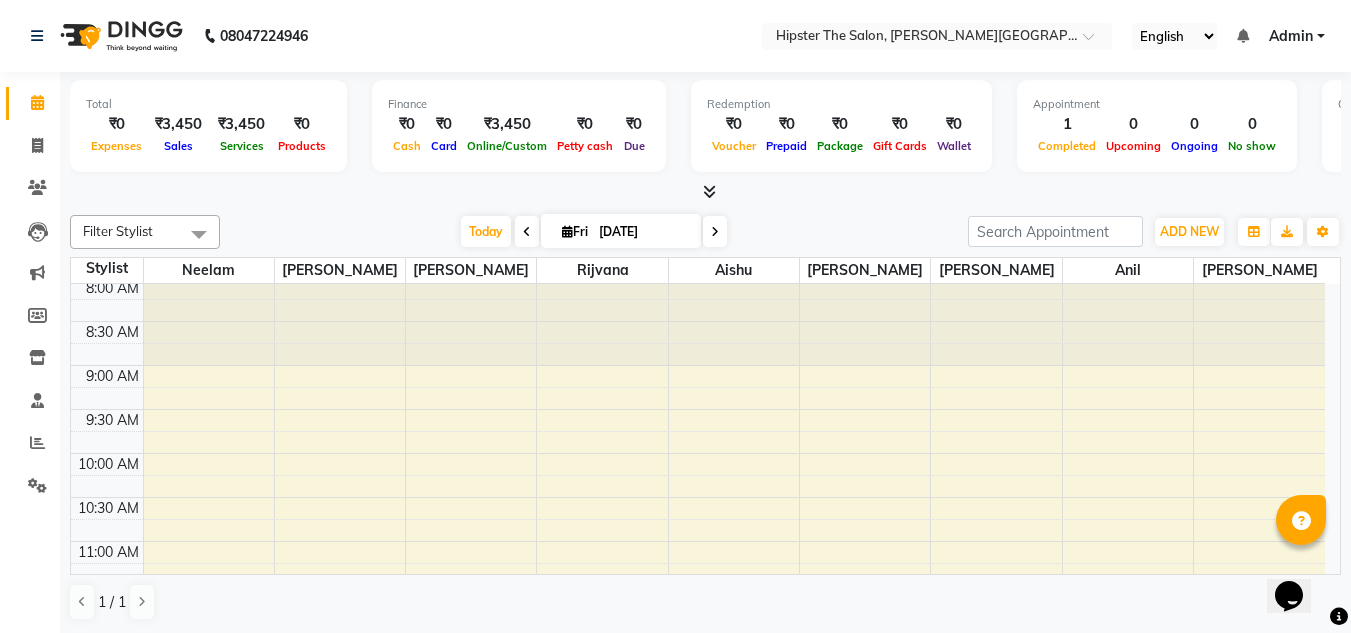 scroll, scrollTop: 0, scrollLeft: 0, axis: both 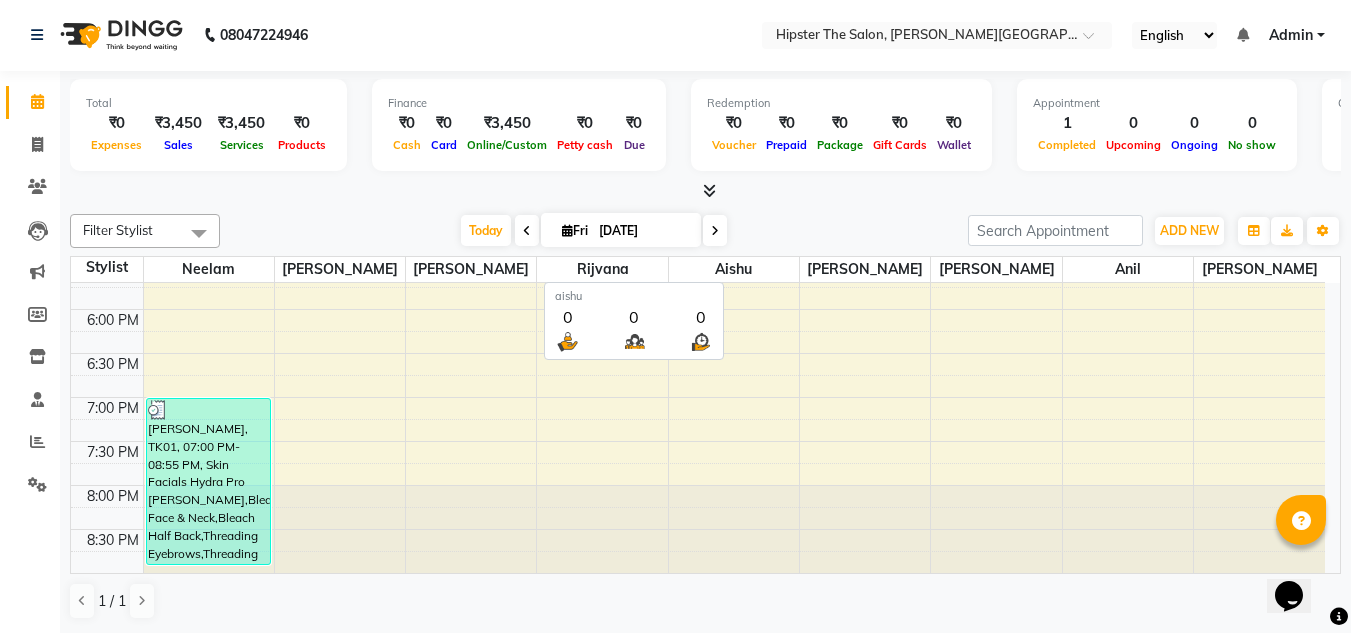 click on "aishu" at bounding box center (734, 269) 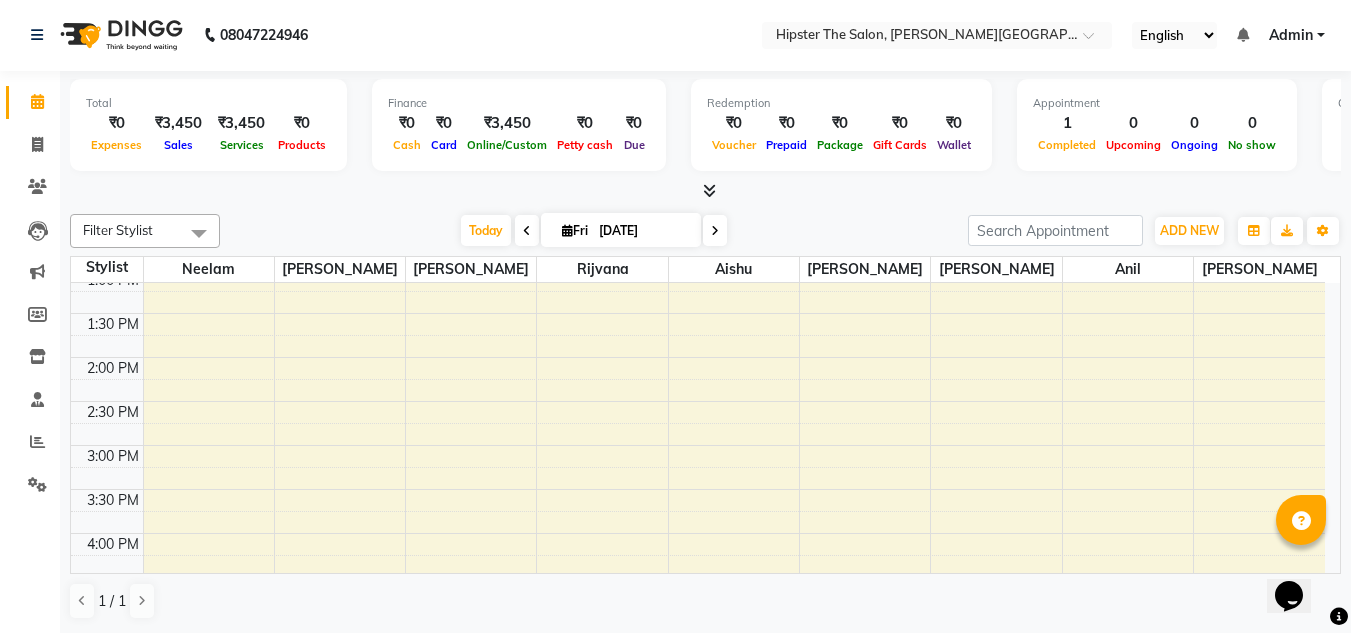 scroll, scrollTop: 413, scrollLeft: 0, axis: vertical 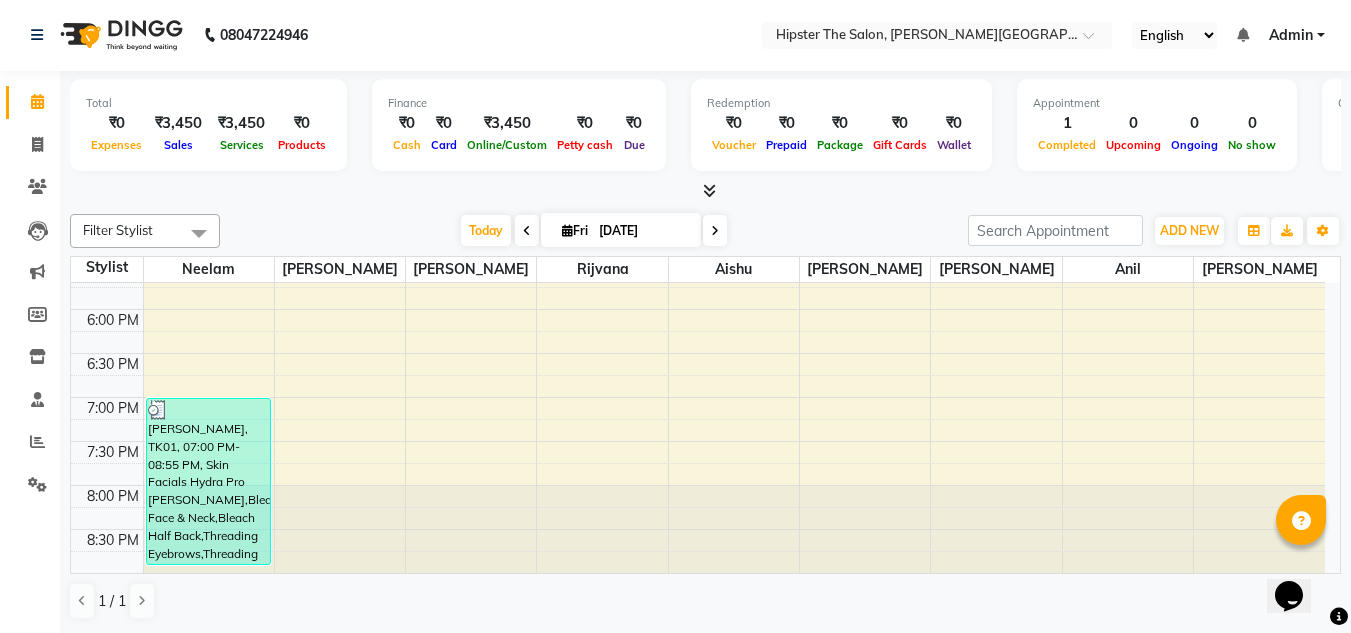 click at bounding box center (1128, 529) 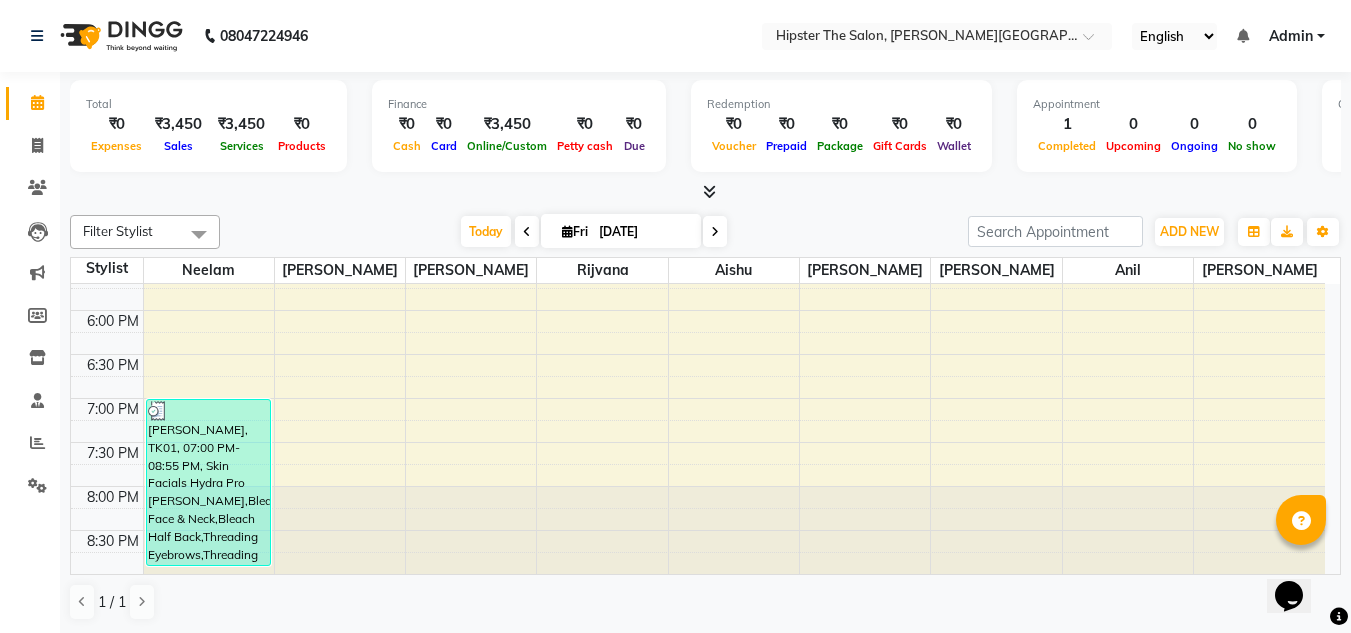 scroll, scrollTop: 1, scrollLeft: 0, axis: vertical 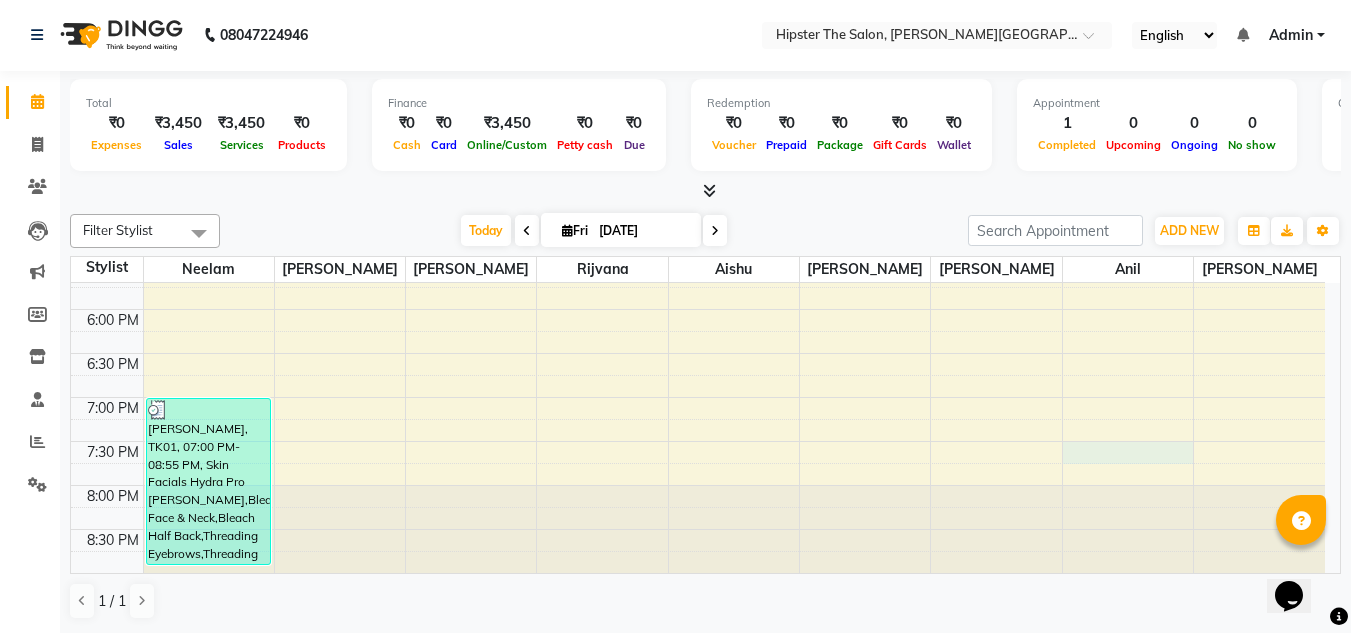 click on "8:00 AM 8:30 AM 9:00 AM 9:30 AM 10:00 AM 10:30 AM 11:00 AM 11:30 AM 12:00 PM 12:30 PM 1:00 PM 1:30 PM 2:00 PM 2:30 PM 3:00 PM 3:30 PM 4:00 PM 4:30 PM 5:00 PM 5:30 PM 6:00 PM 6:30 PM 7:00 PM 7:30 PM 8:00 PM 8:30 PM     [PERSON_NAME], TK01, 07:00 PM-08:55 PM, Skin Facials Hydra Pro [PERSON_NAME],Bleach Face & Neck,Bleach Half Back,Threading Eyebrows,Threading Upper Lip" at bounding box center (698, 1) 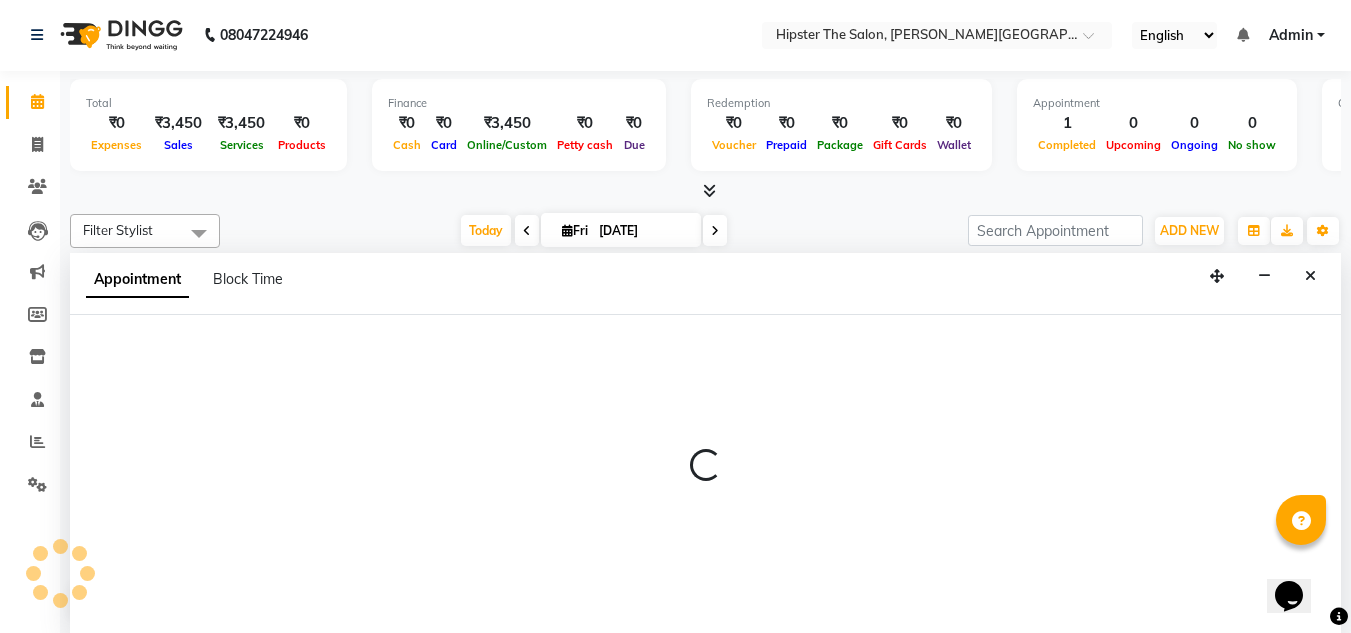 select on "85986" 